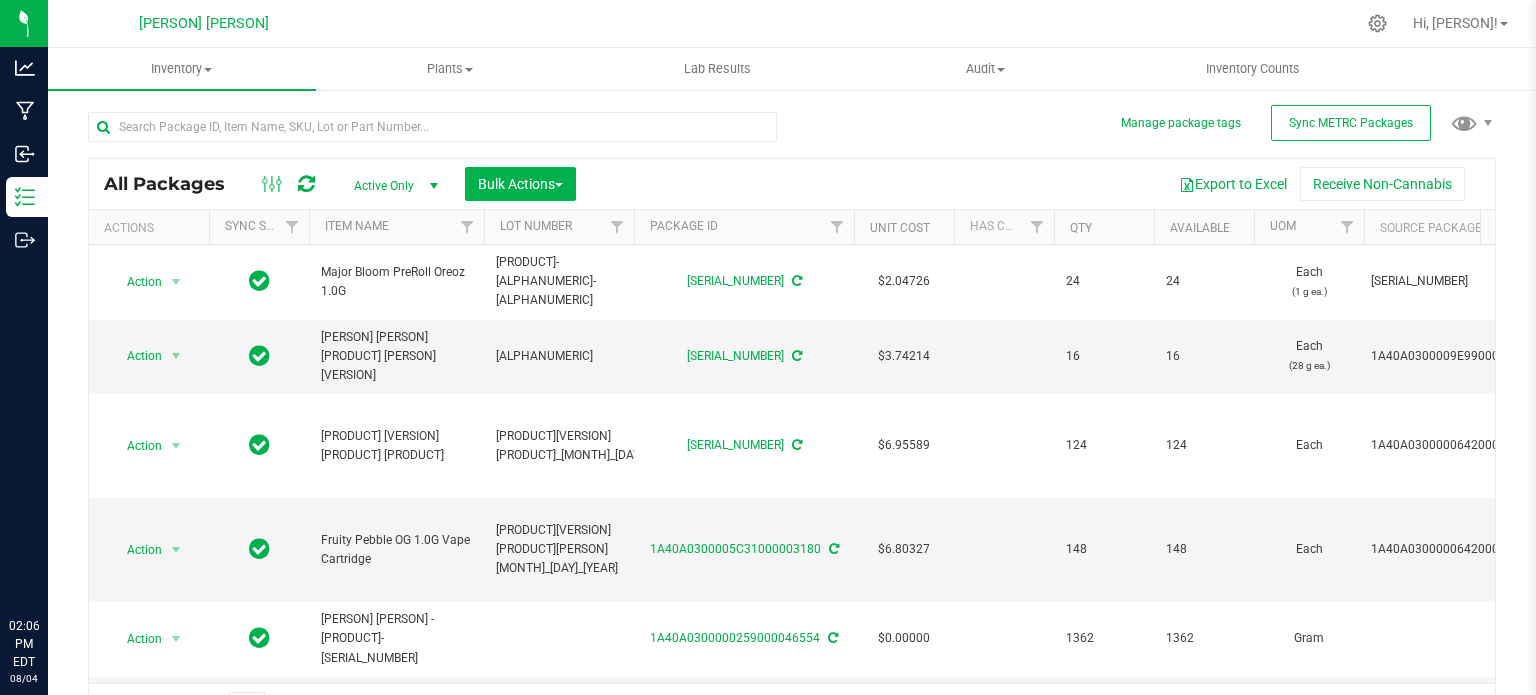 scroll, scrollTop: 0, scrollLeft: 0, axis: both 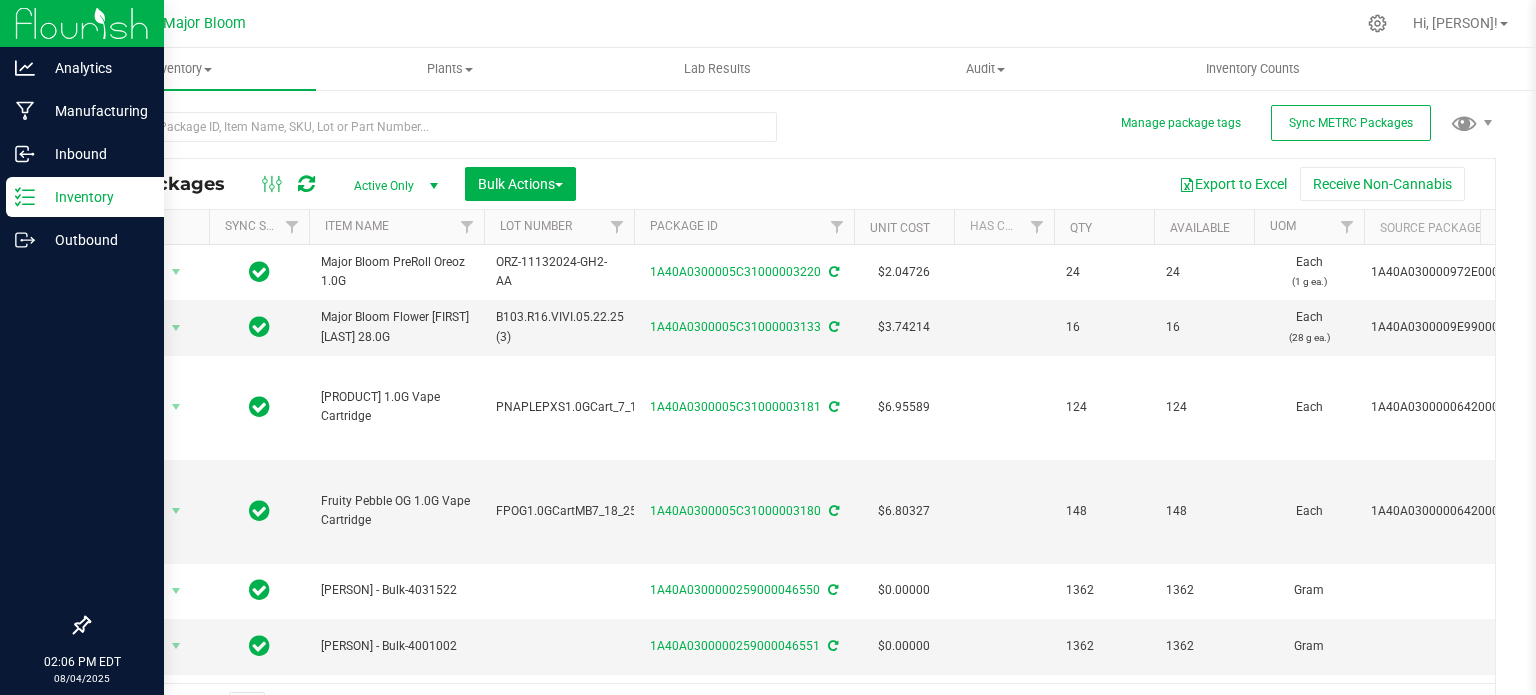 click on "Inventory" at bounding box center [85, 197] 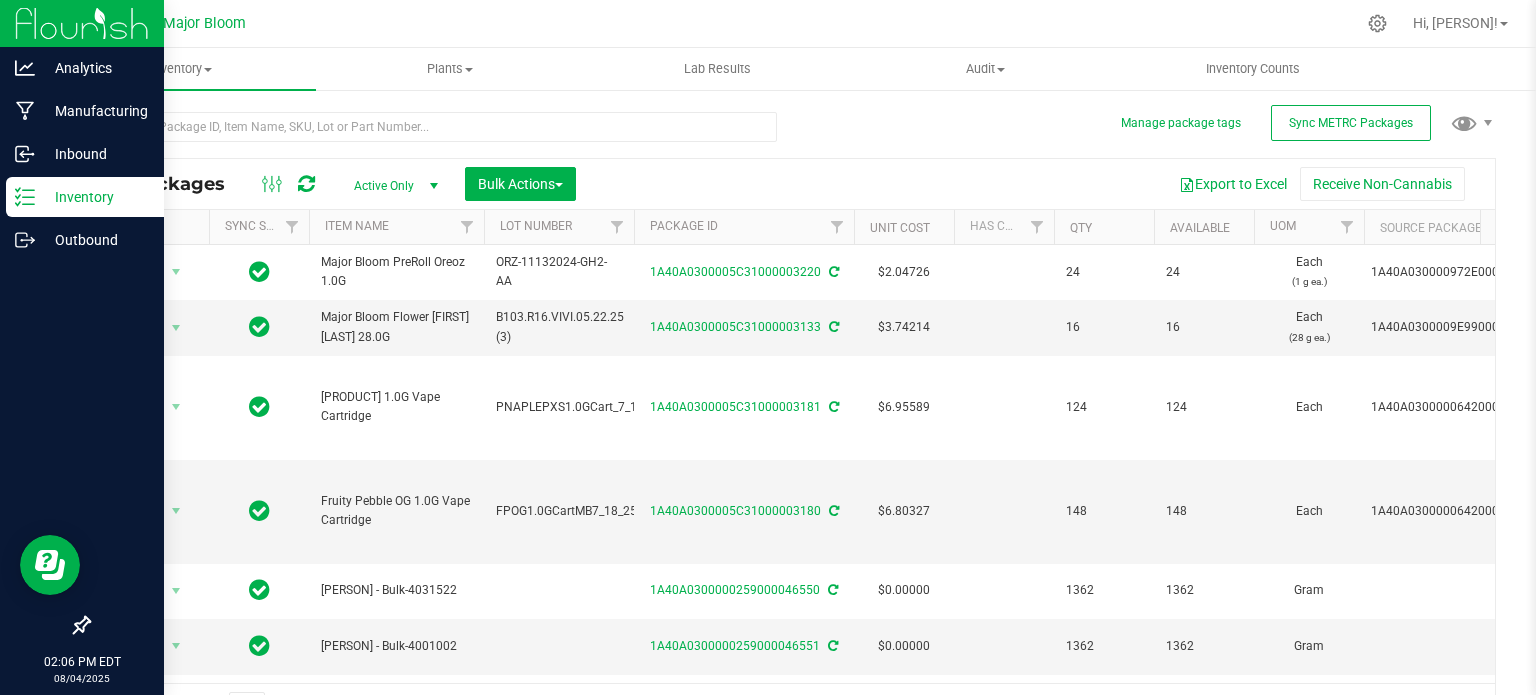 scroll, scrollTop: 0, scrollLeft: 0, axis: both 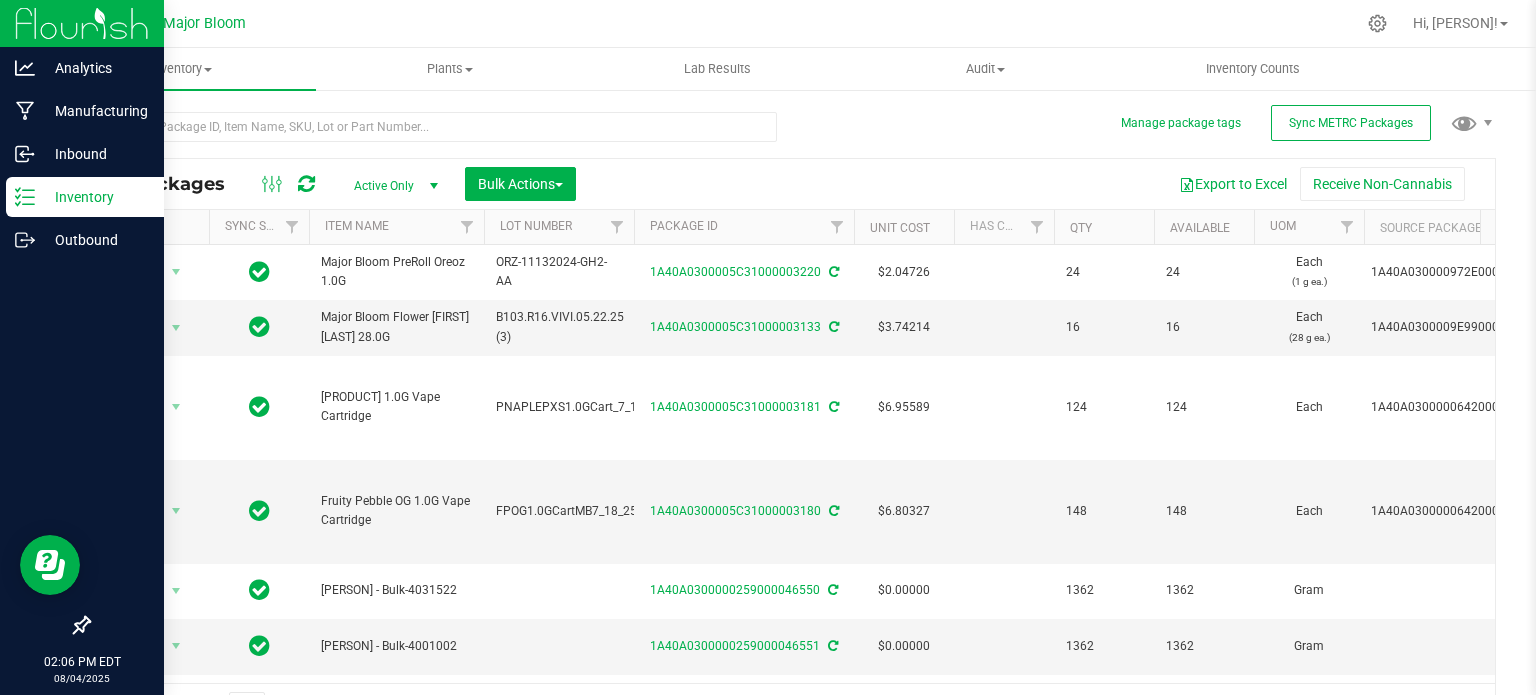 click on "Inventory" at bounding box center (85, 197) 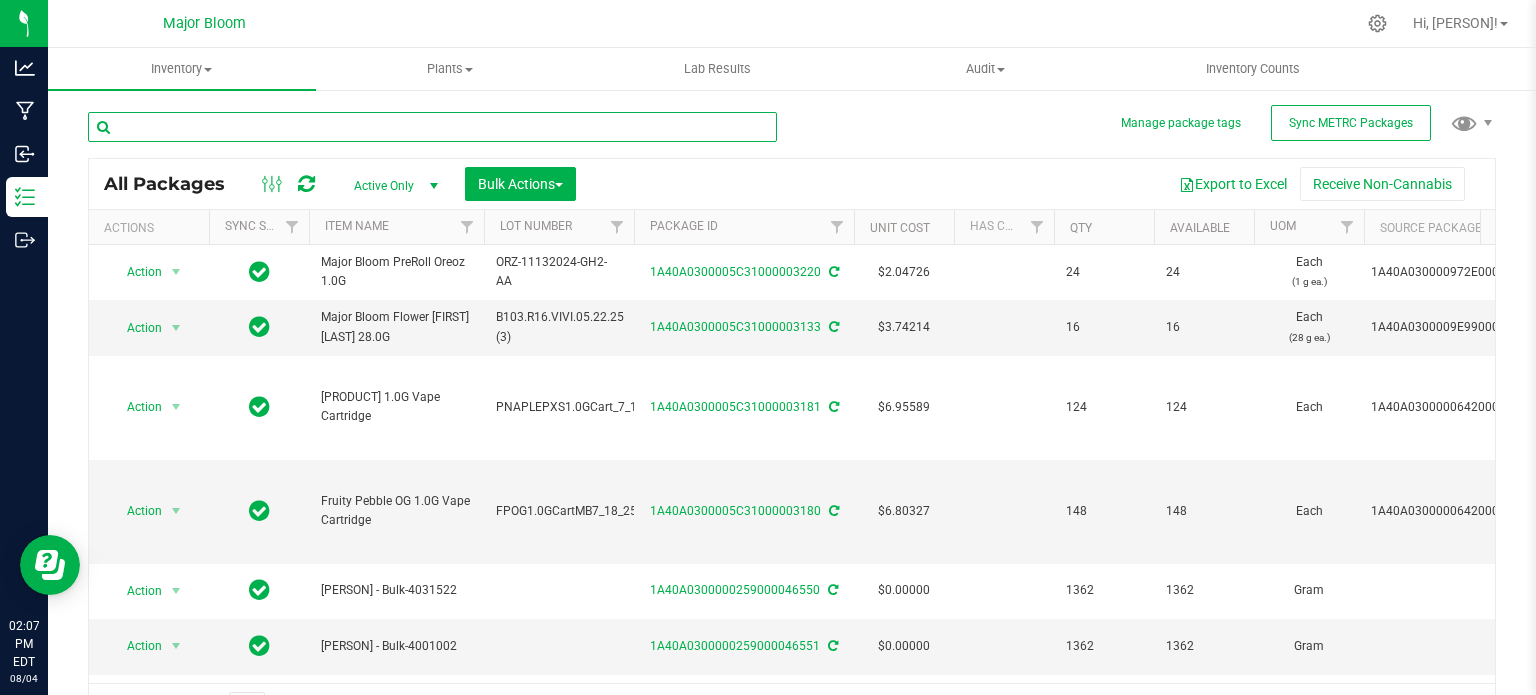 click at bounding box center (432, 127) 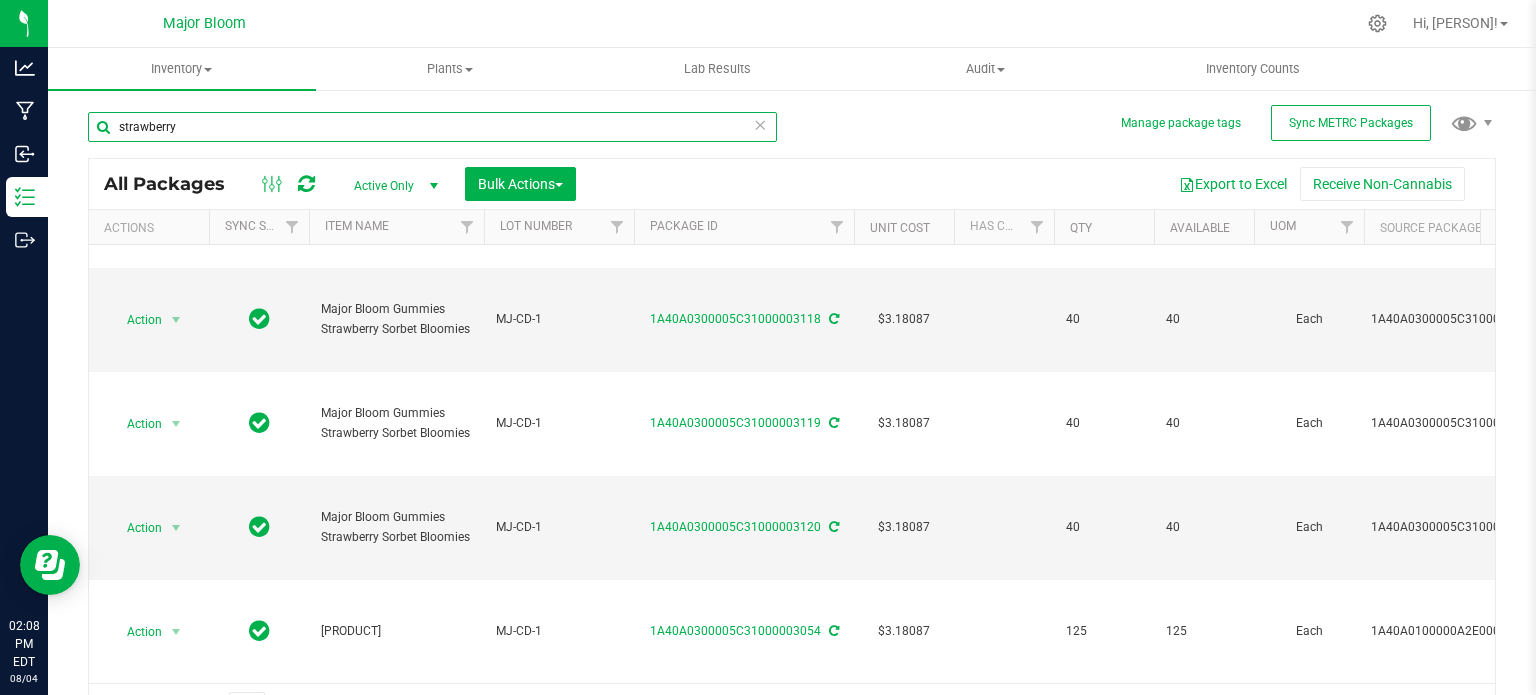 scroll, scrollTop: 718, scrollLeft: 0, axis: vertical 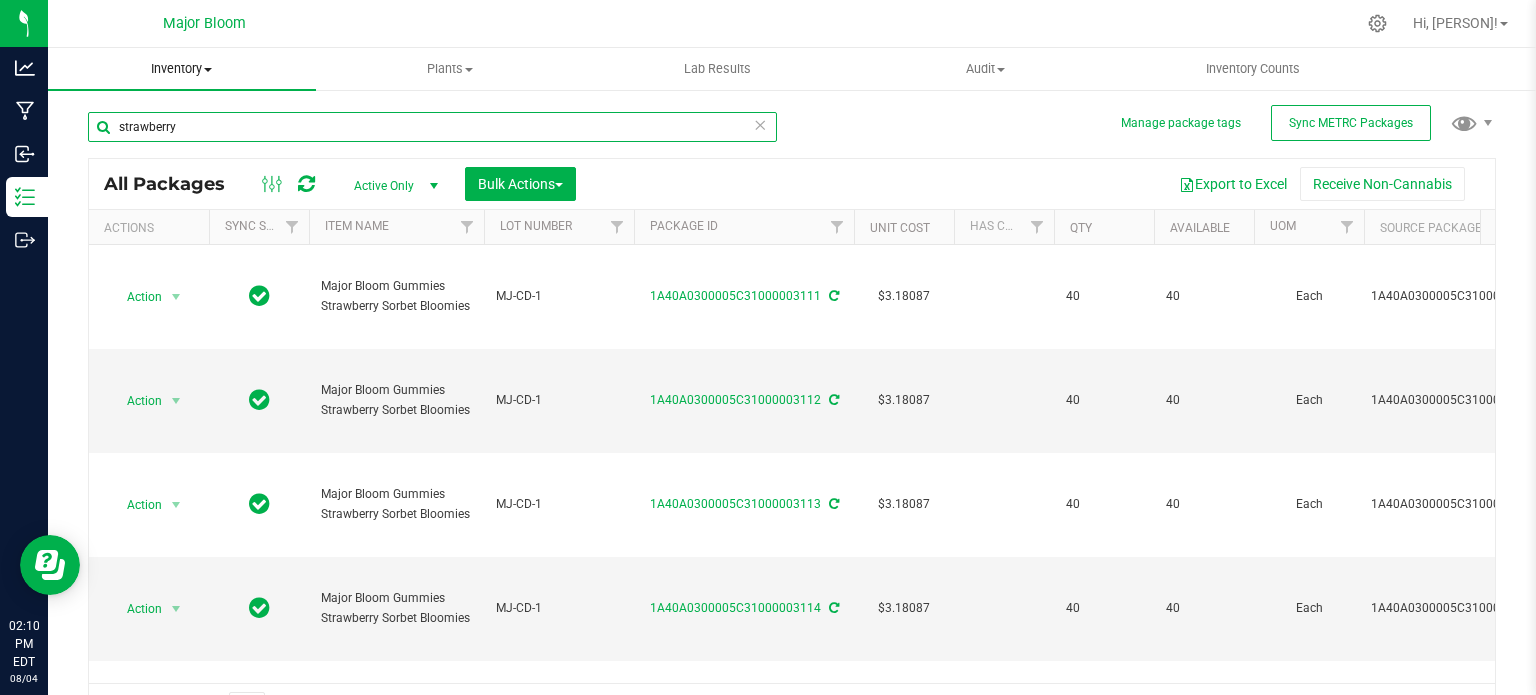 type on "strawberry" 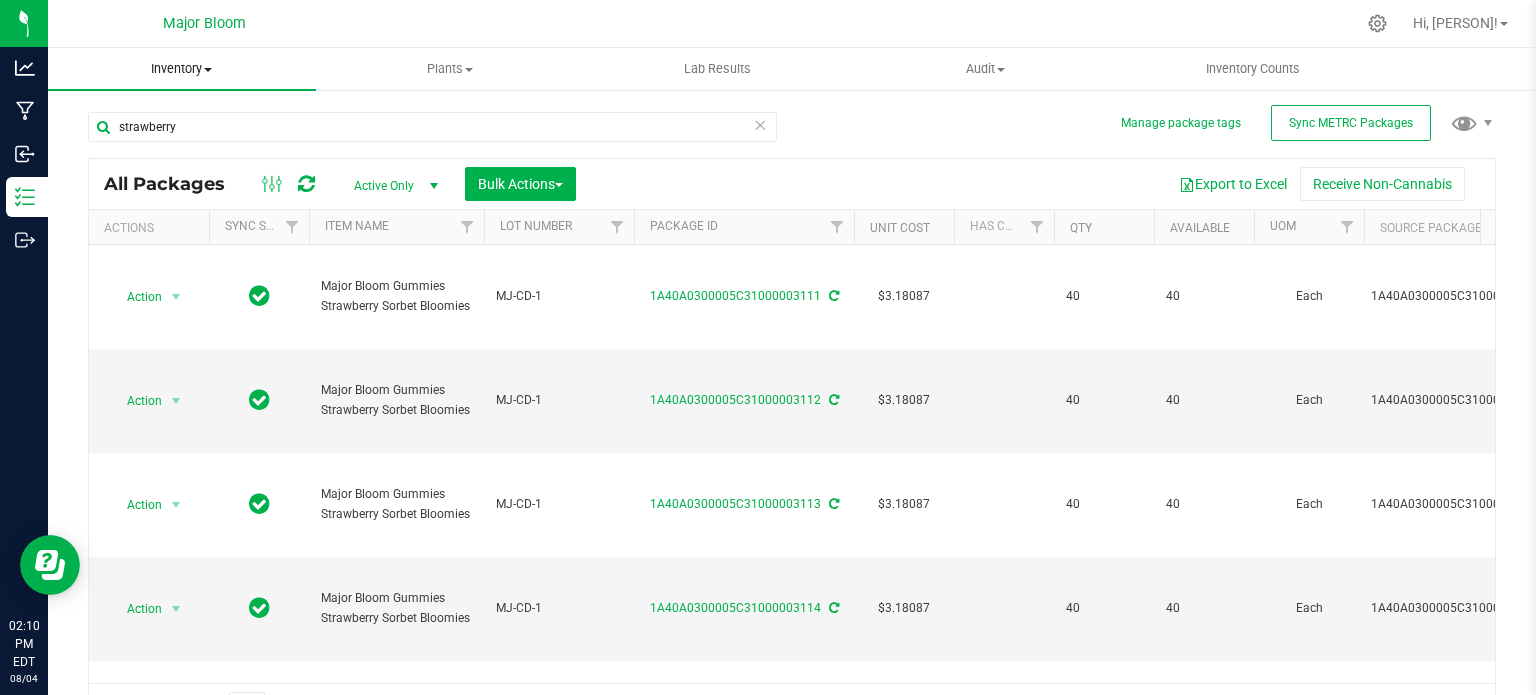 click on "Inventory" at bounding box center (182, 69) 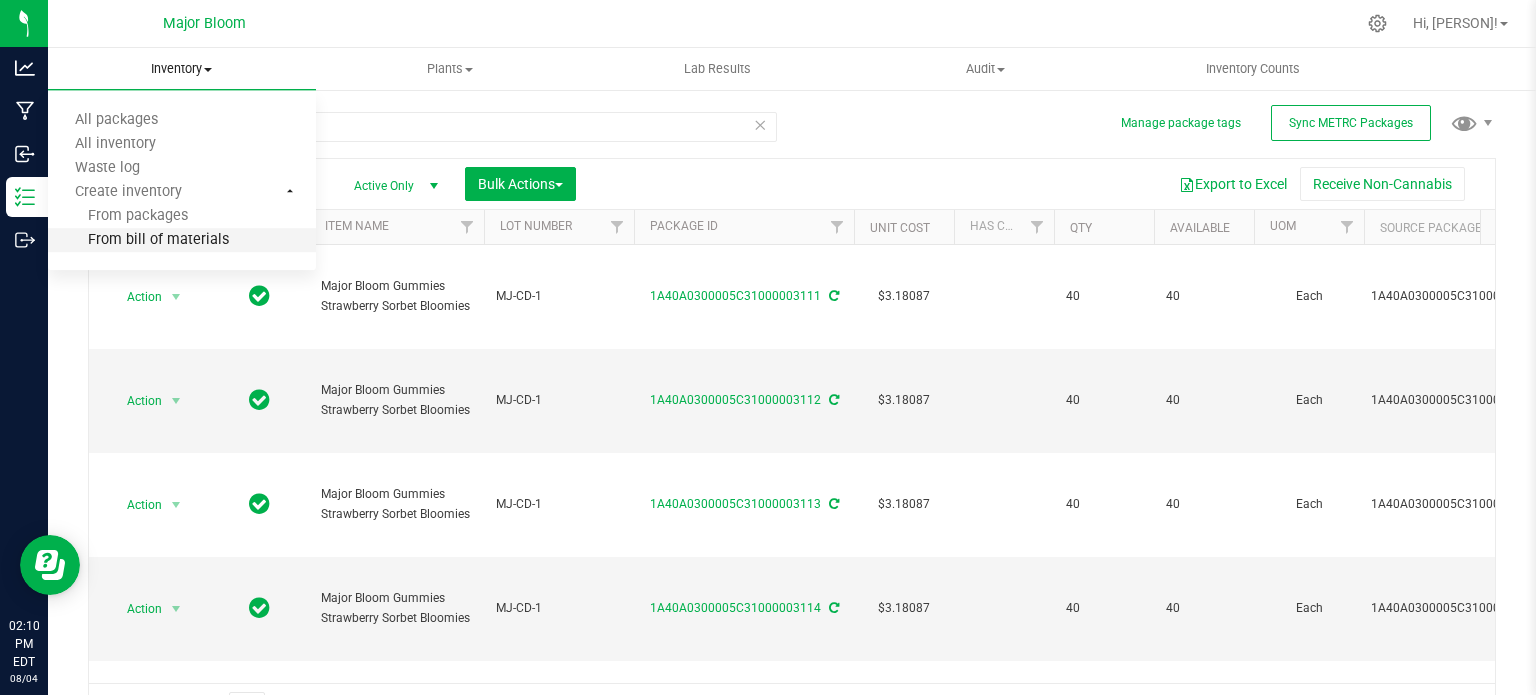 click on "From bill of materials" at bounding box center (138, 240) 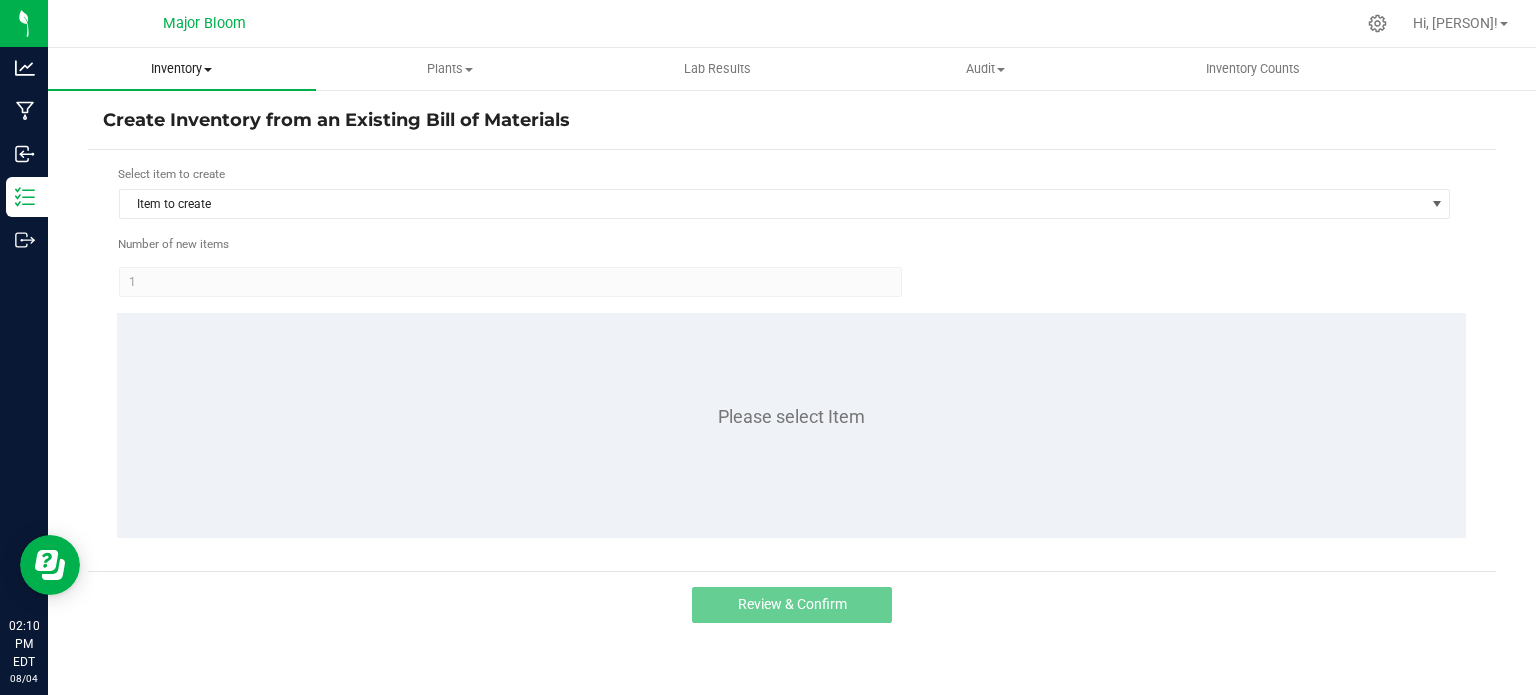 click on "Inventory" at bounding box center (182, 69) 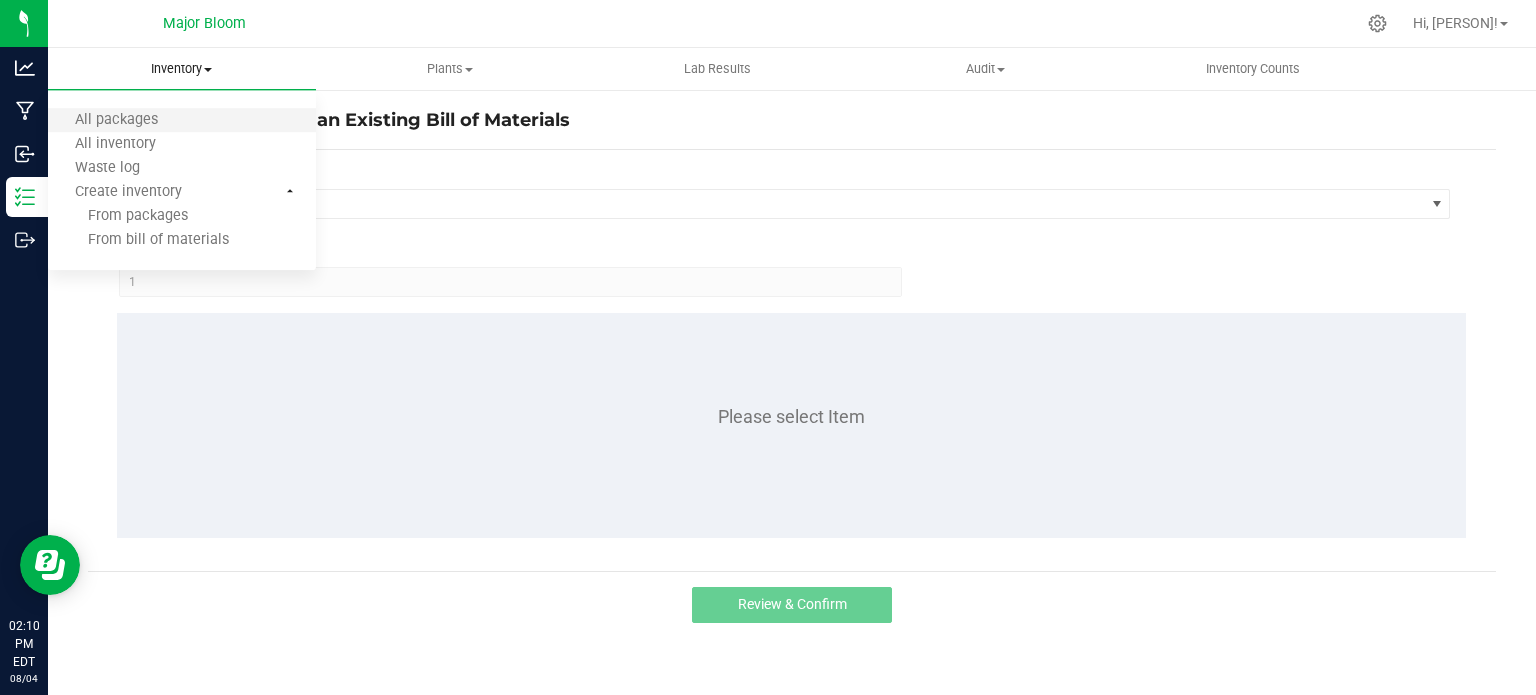 click on "All packages" at bounding box center [182, 121] 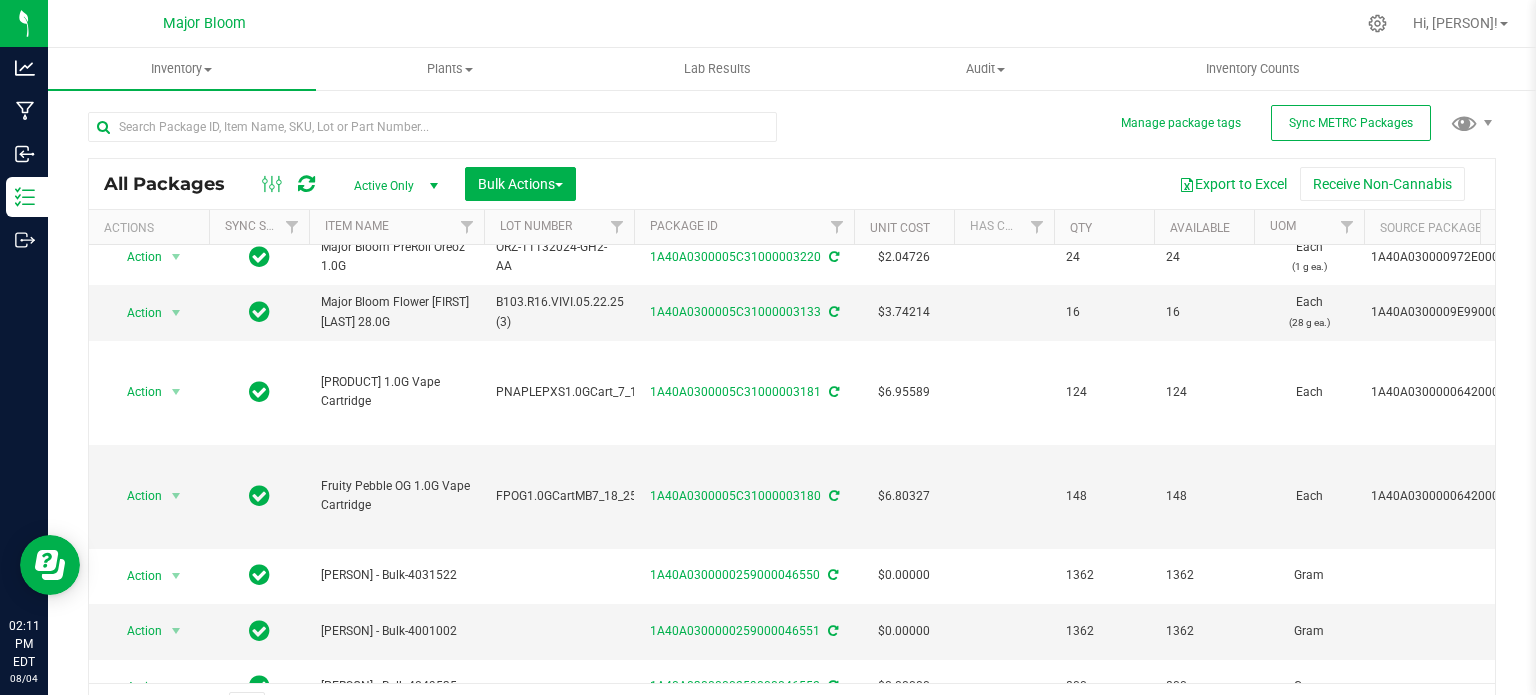 scroll, scrollTop: 0, scrollLeft: 0, axis: both 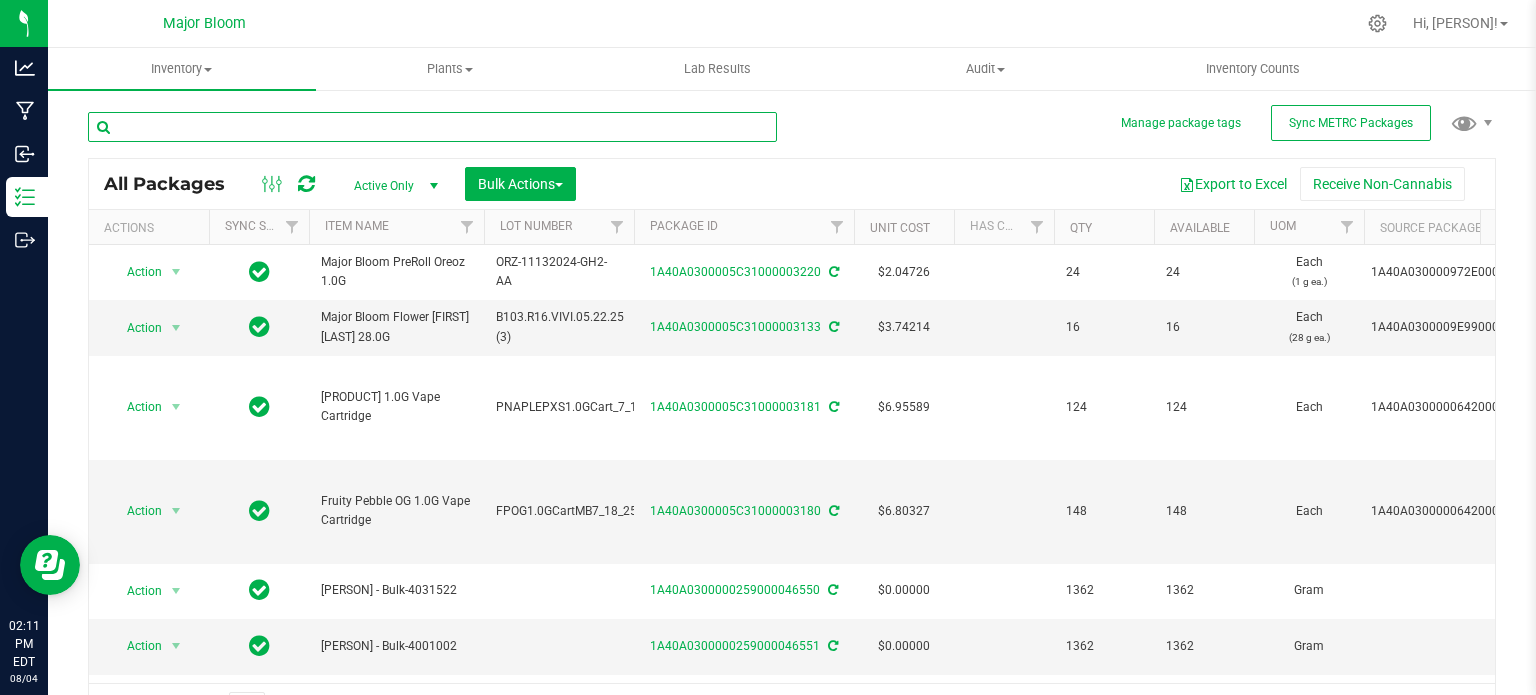 click at bounding box center (432, 127) 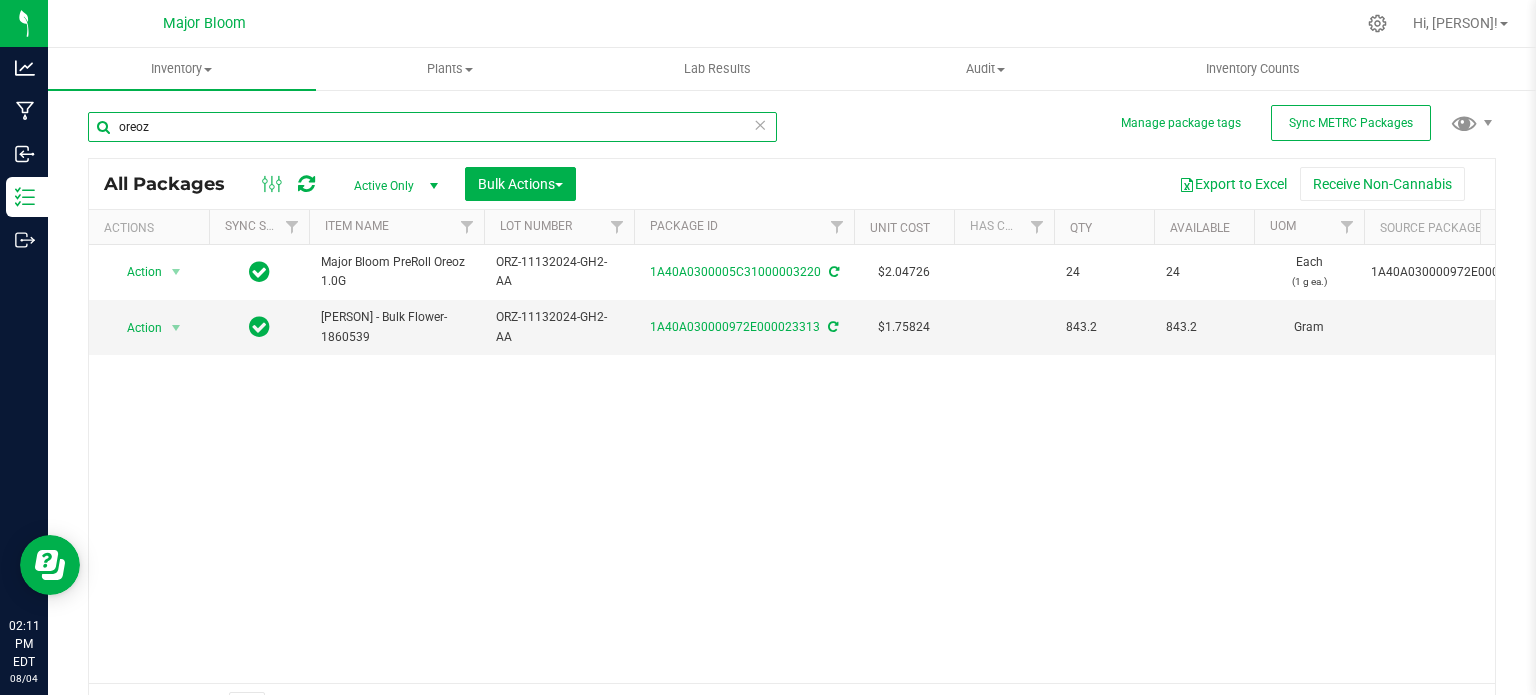 scroll, scrollTop: 0, scrollLeft: 405, axis: horizontal 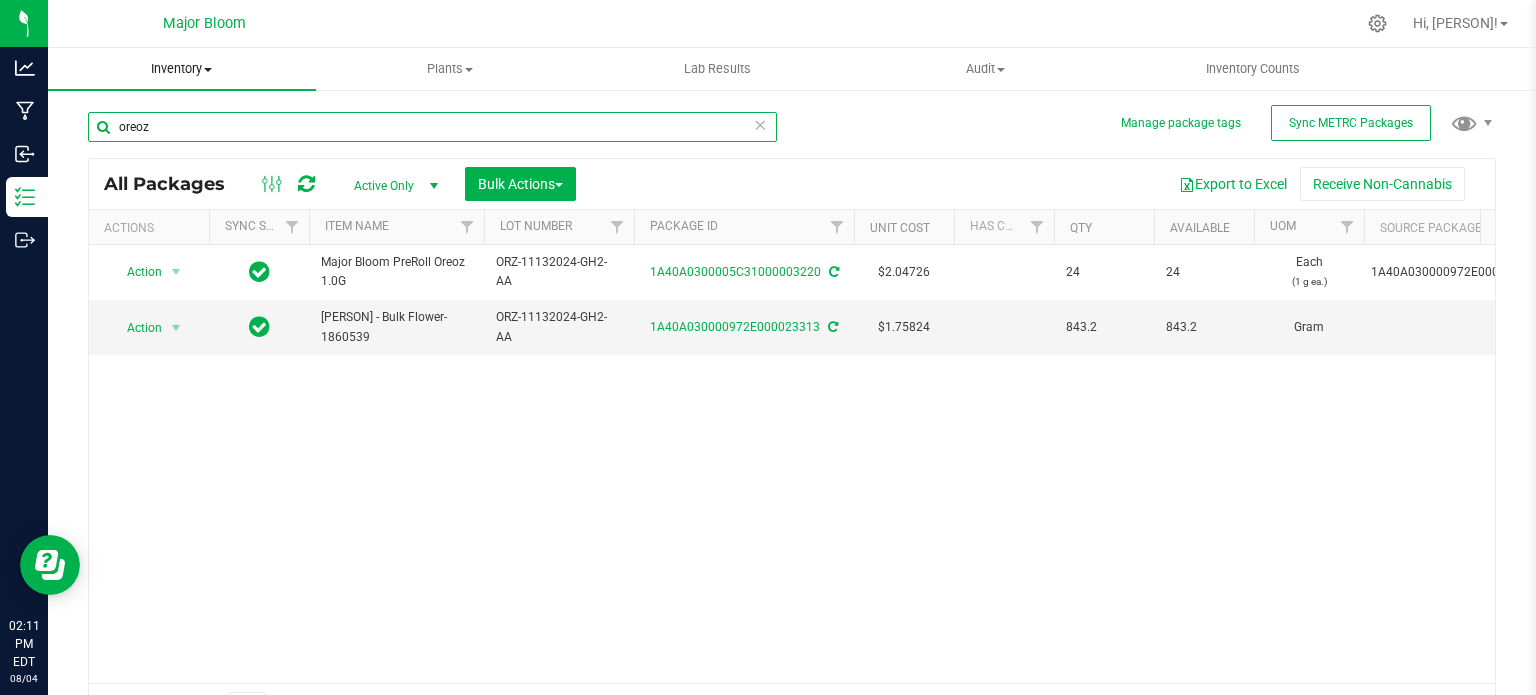 type on "oreoz" 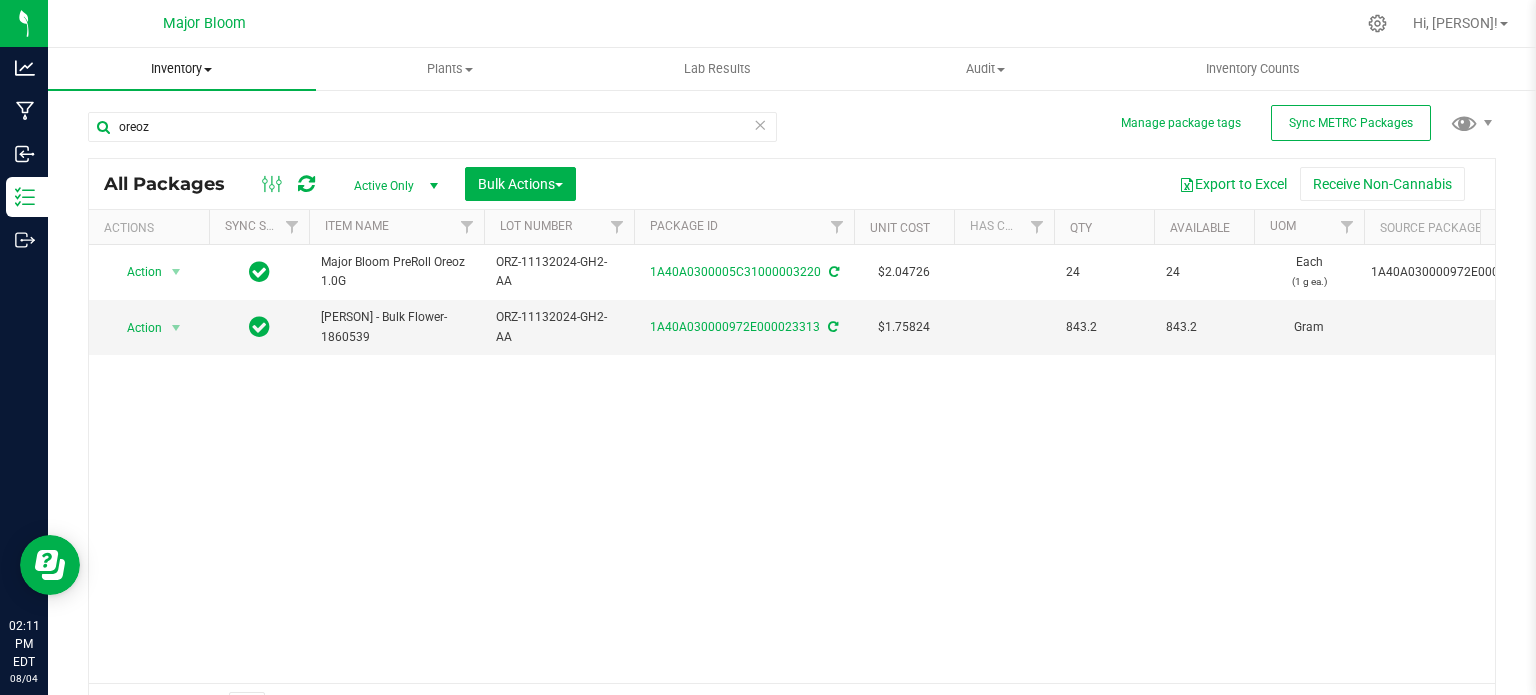 click on "Inventory" at bounding box center (182, 69) 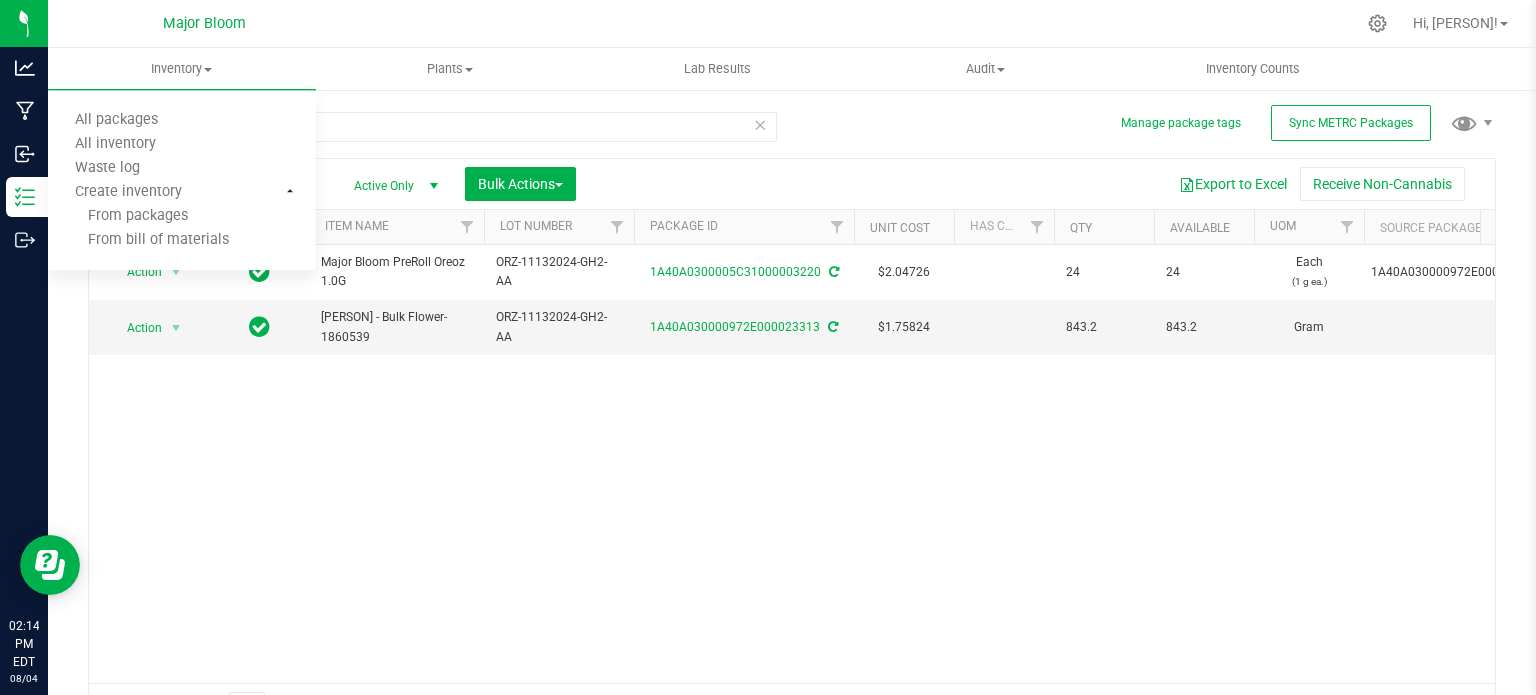 click on "Major Bloom PreRoll Oreoz 1.0G
ORZ-11132024-GH2-AA
1A40A0300005C31000003220
$2.04726
24
24
Each
(1 g ea.)
1A40A030000972E000023313
Created
ORZ-11132024-GH2 $0.00000
Vault
TestPassed
1.2213.105.11879.0
$49.13 $49.13 $0.00 Aug 1, 2025 10:17:49 EDT" at bounding box center (792, 464) 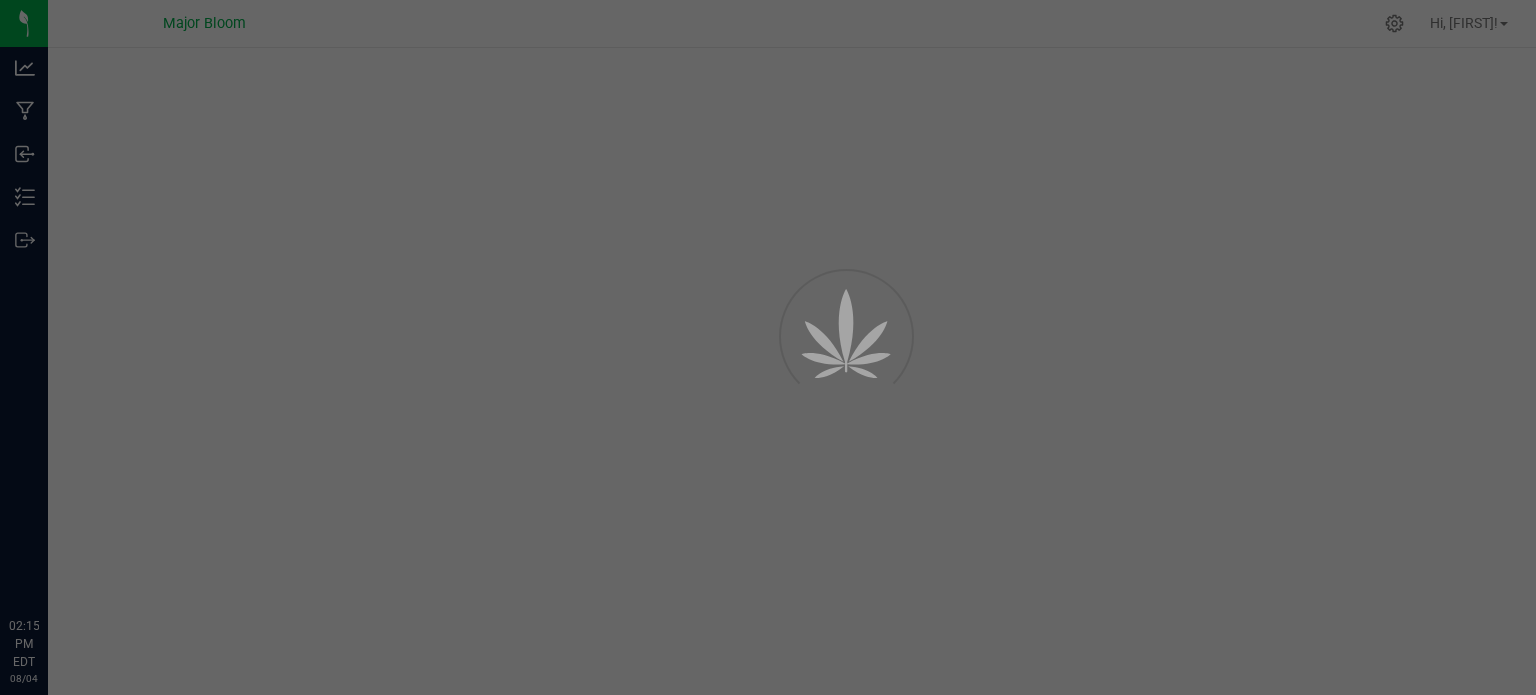 scroll, scrollTop: 0, scrollLeft: 0, axis: both 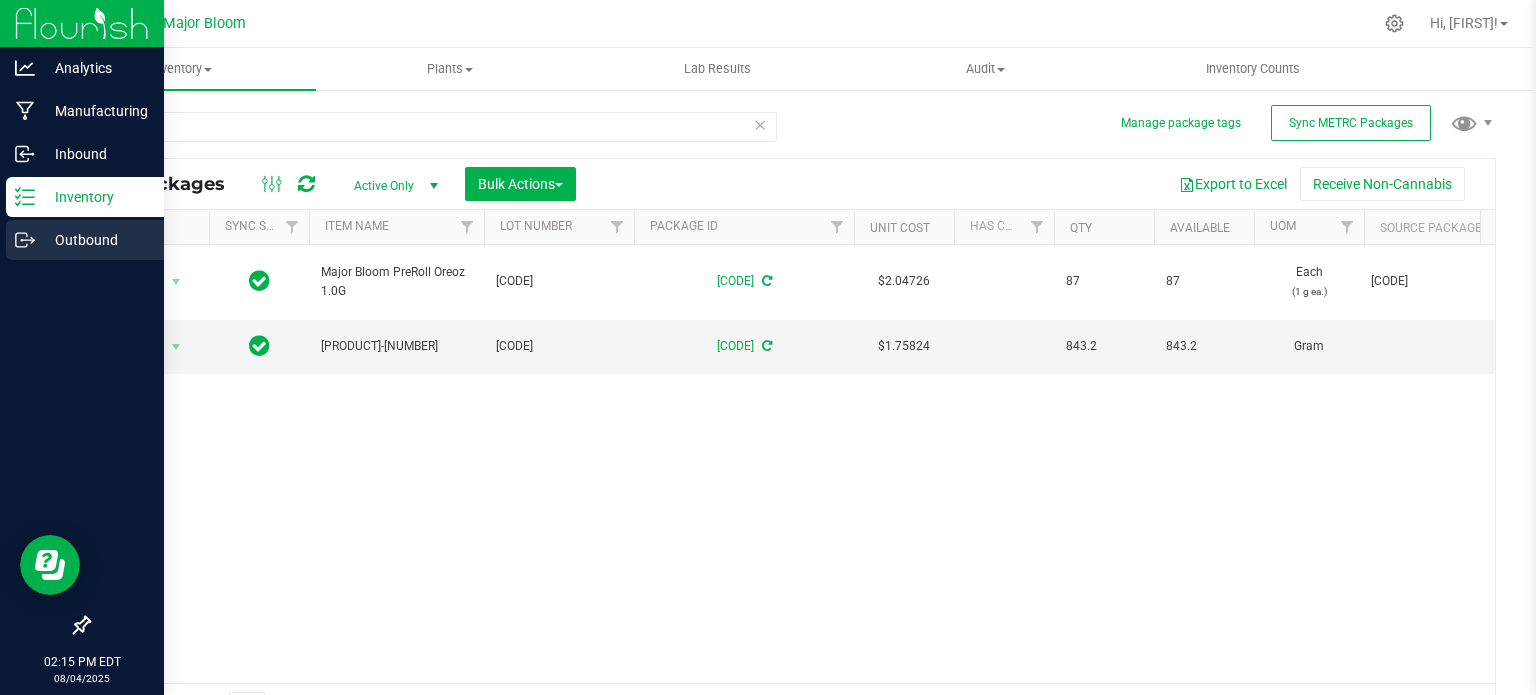 click on "Outbound" at bounding box center [95, 240] 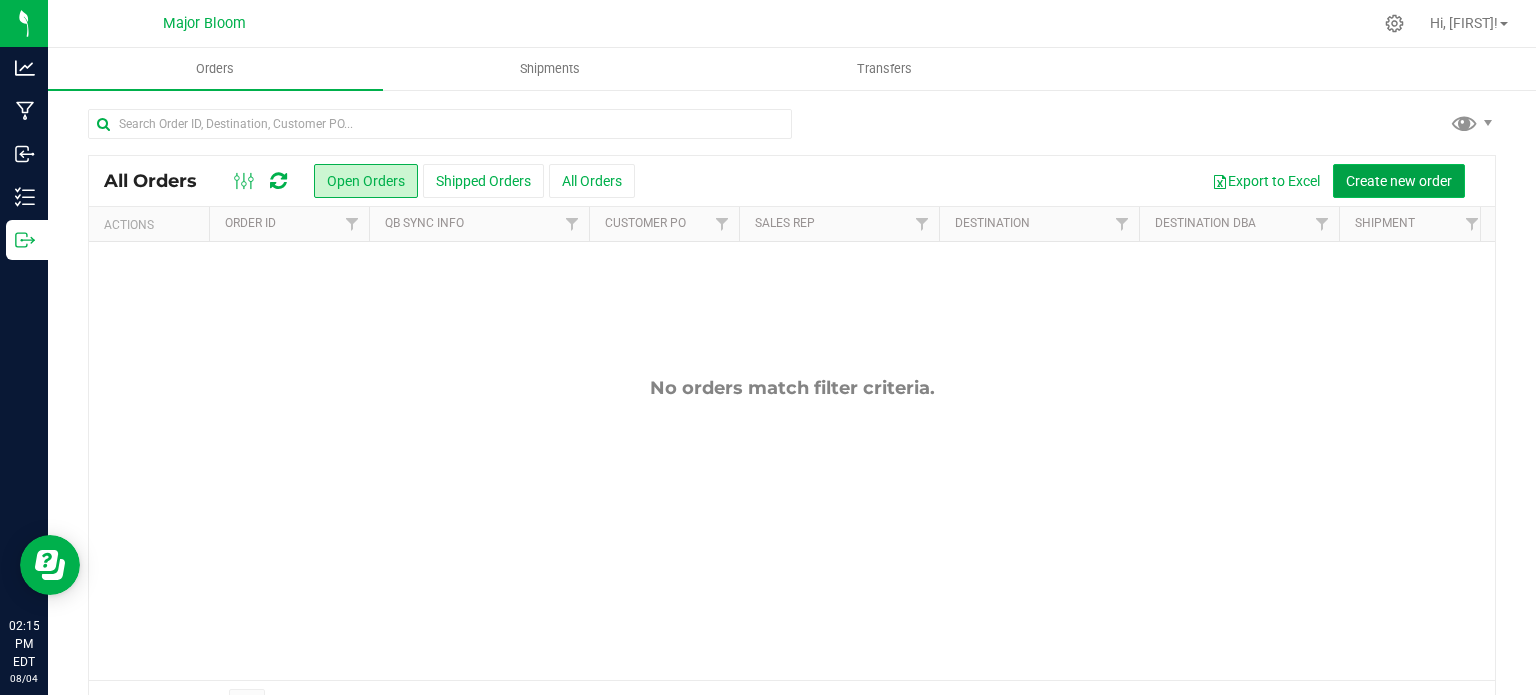 click on "Create new order" at bounding box center [1399, 181] 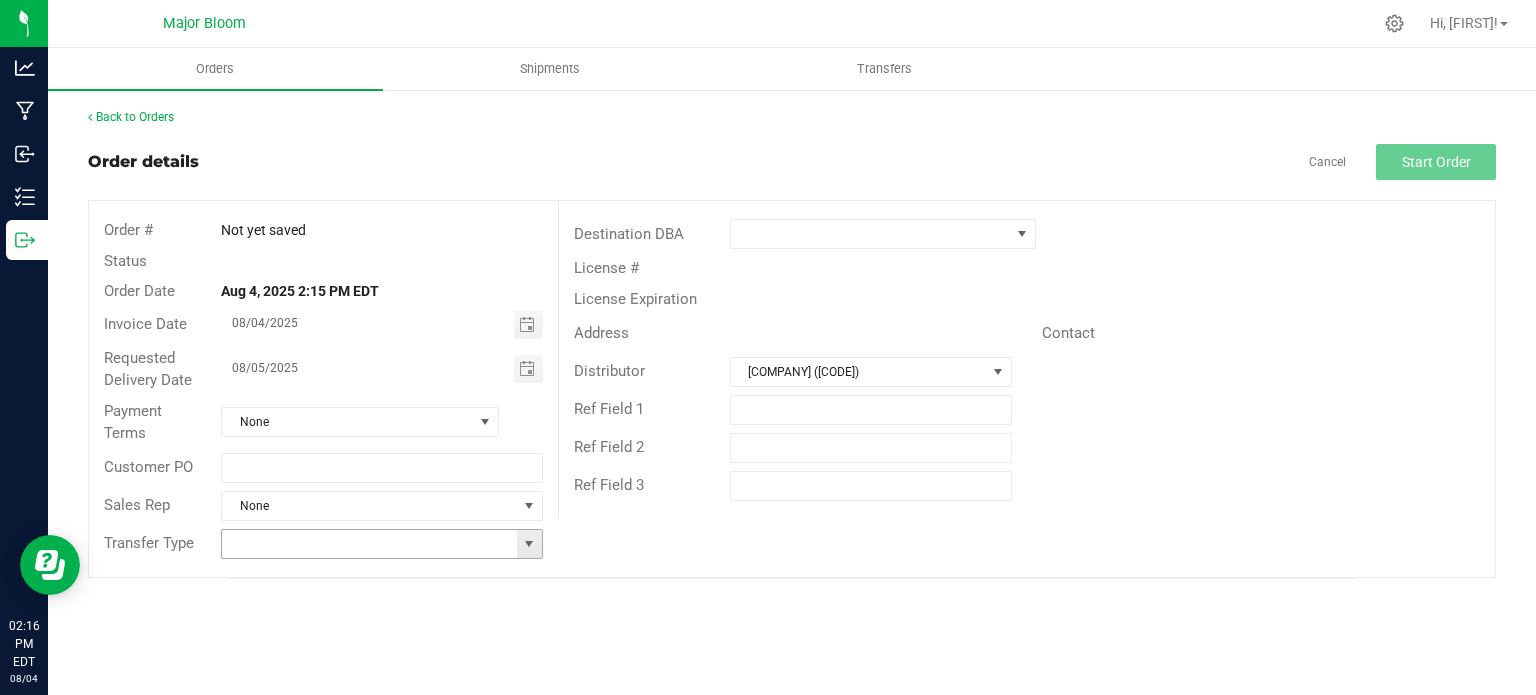click at bounding box center (529, 544) 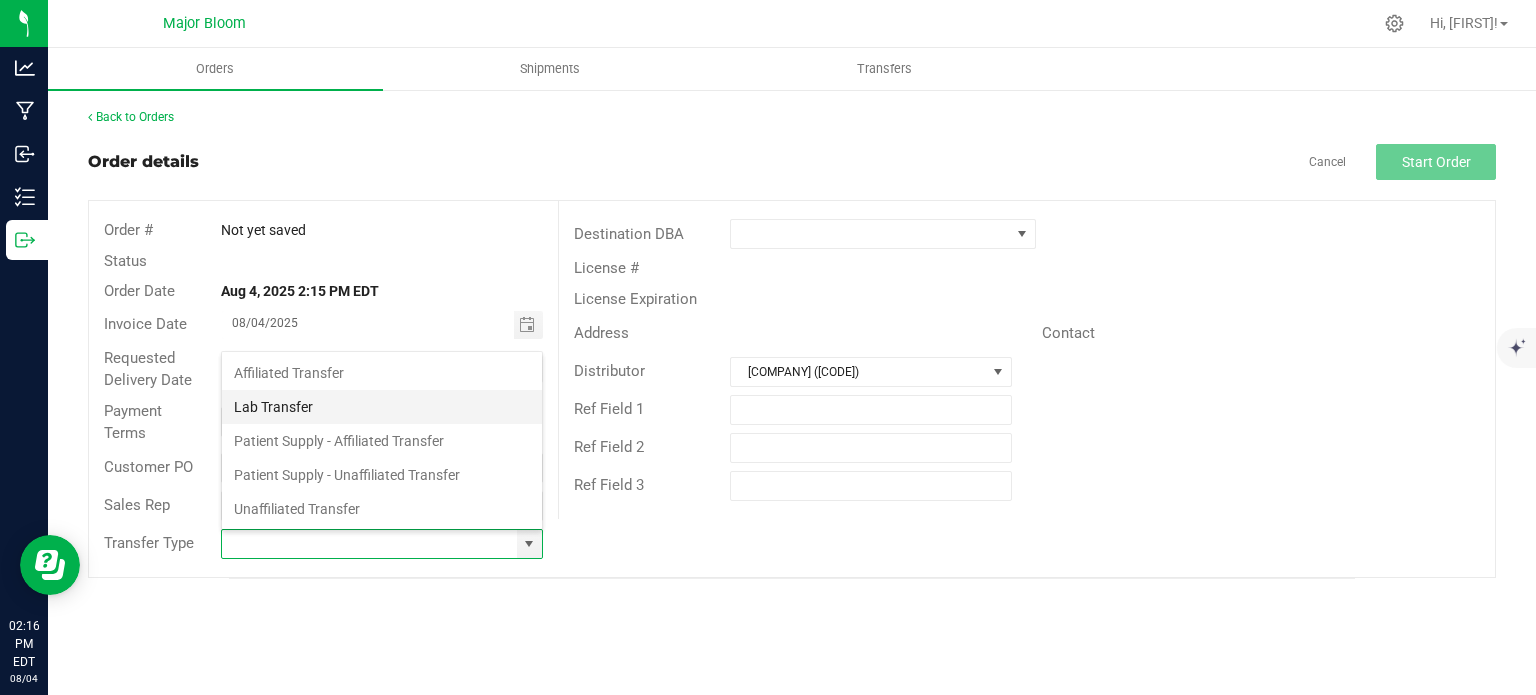 scroll, scrollTop: 99970, scrollLeft: 99678, axis: both 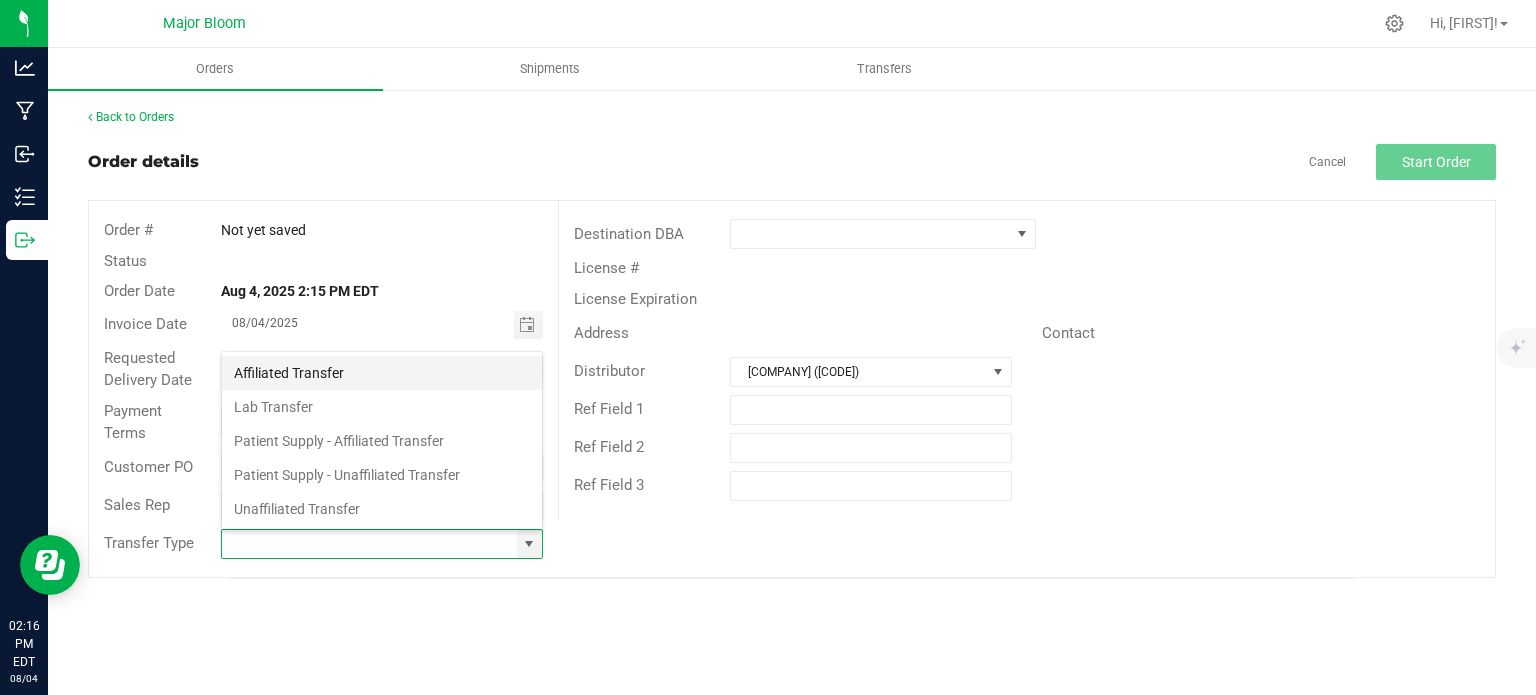 click on "Affiliated Transfer" at bounding box center (382, 373) 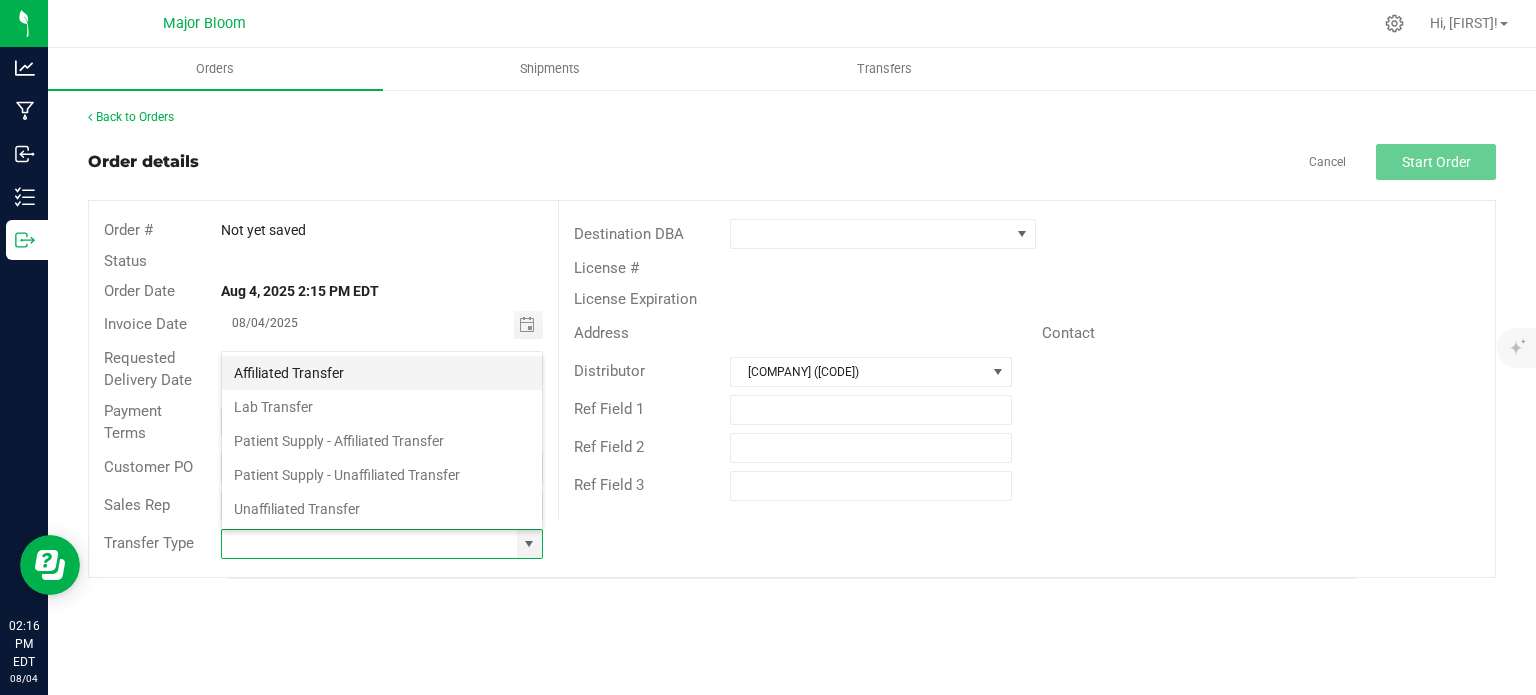 type on "Affiliated Transfer" 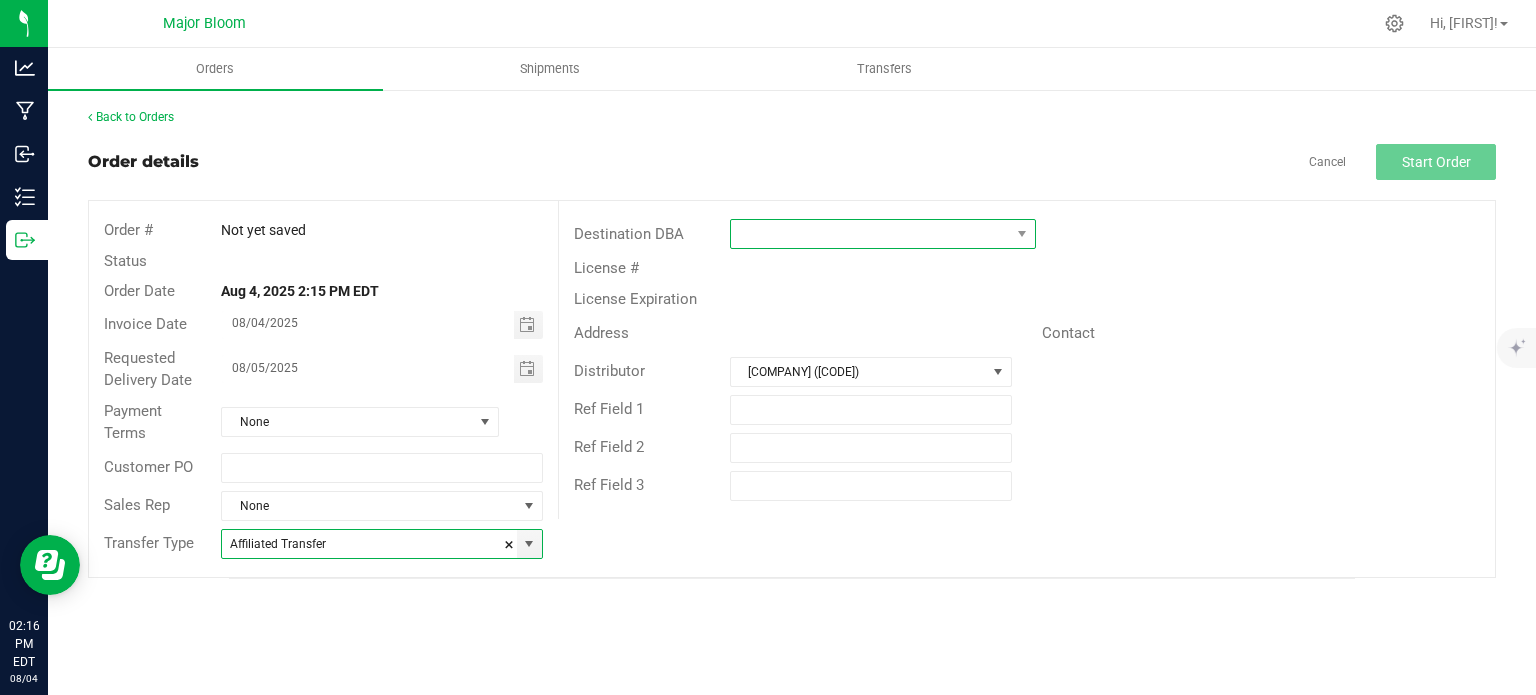 click at bounding box center [1022, 234] 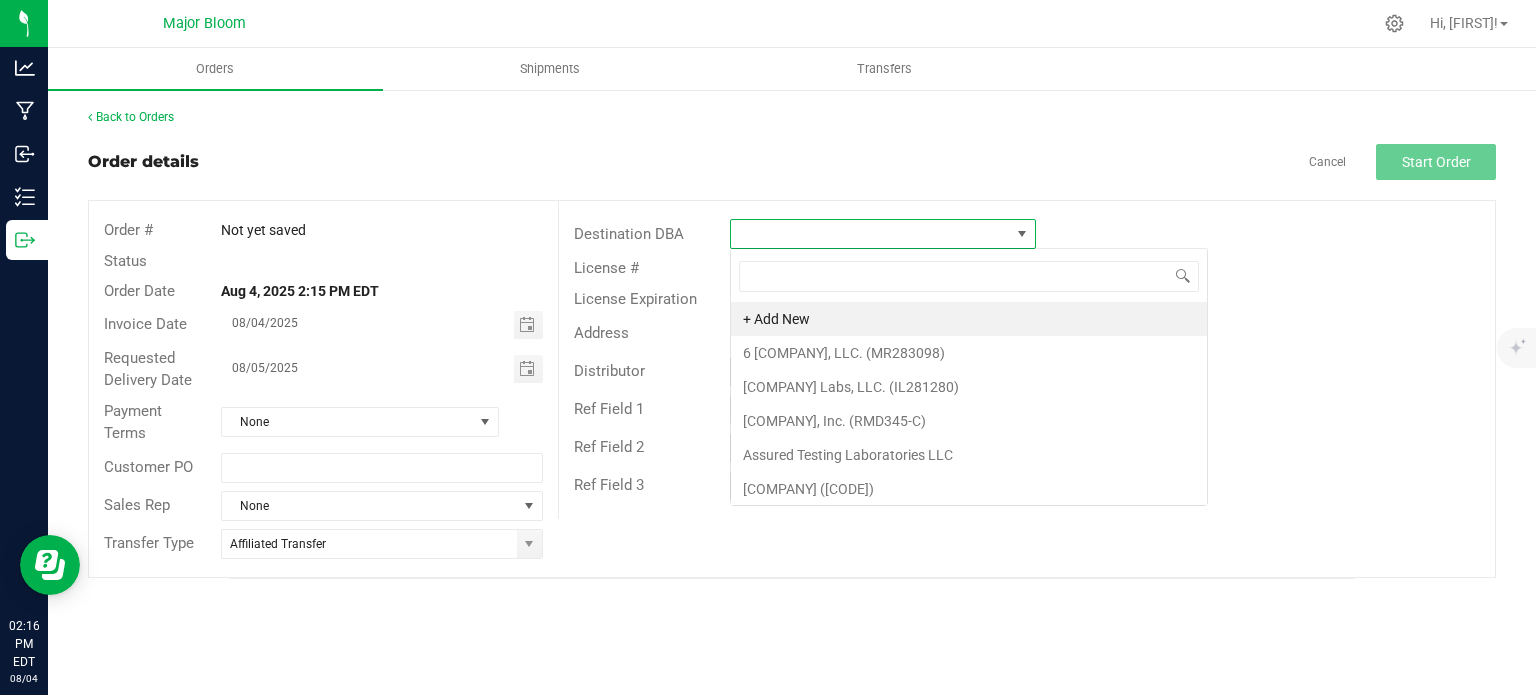 scroll, scrollTop: 99970, scrollLeft: 99693, axis: both 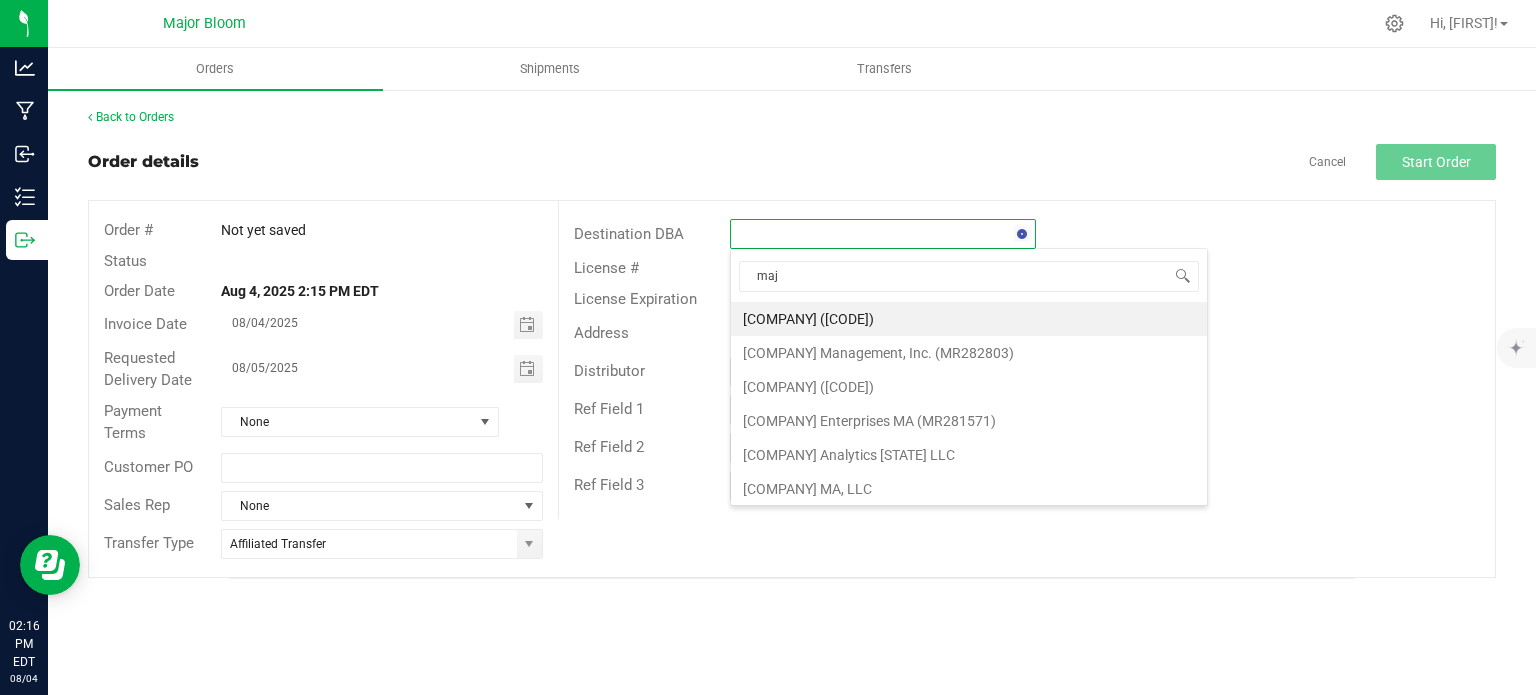 type on "majo" 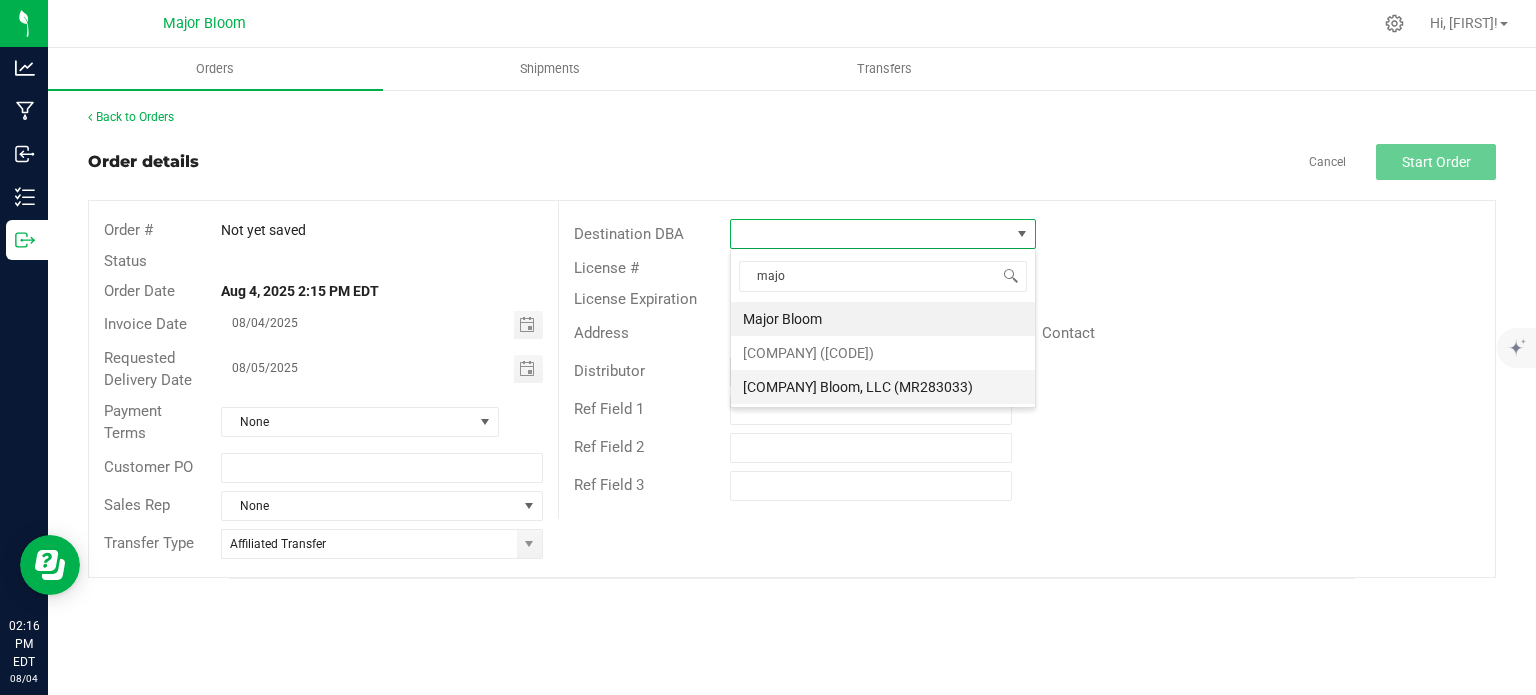 click on "Major Bloom, LLC (MR283033)" at bounding box center [883, 387] 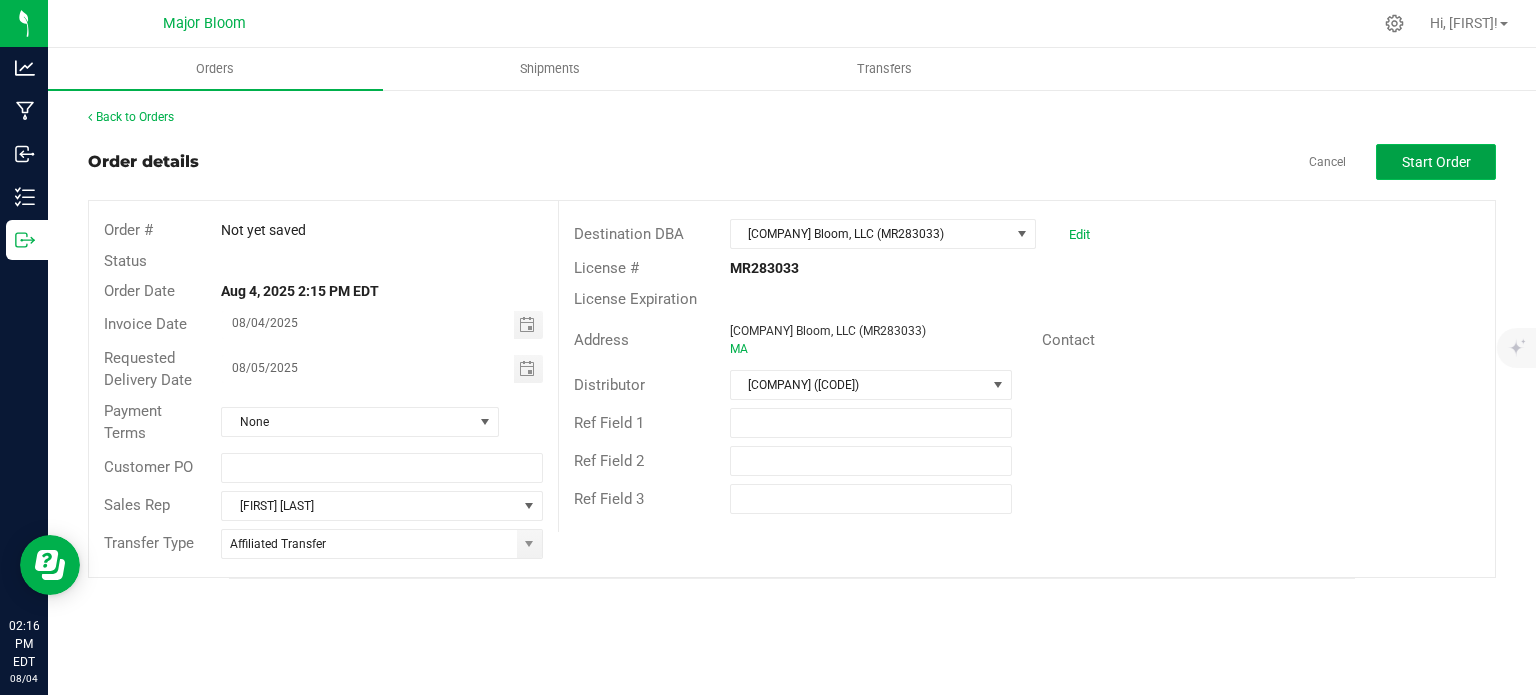 click on "Start Order" at bounding box center [1436, 162] 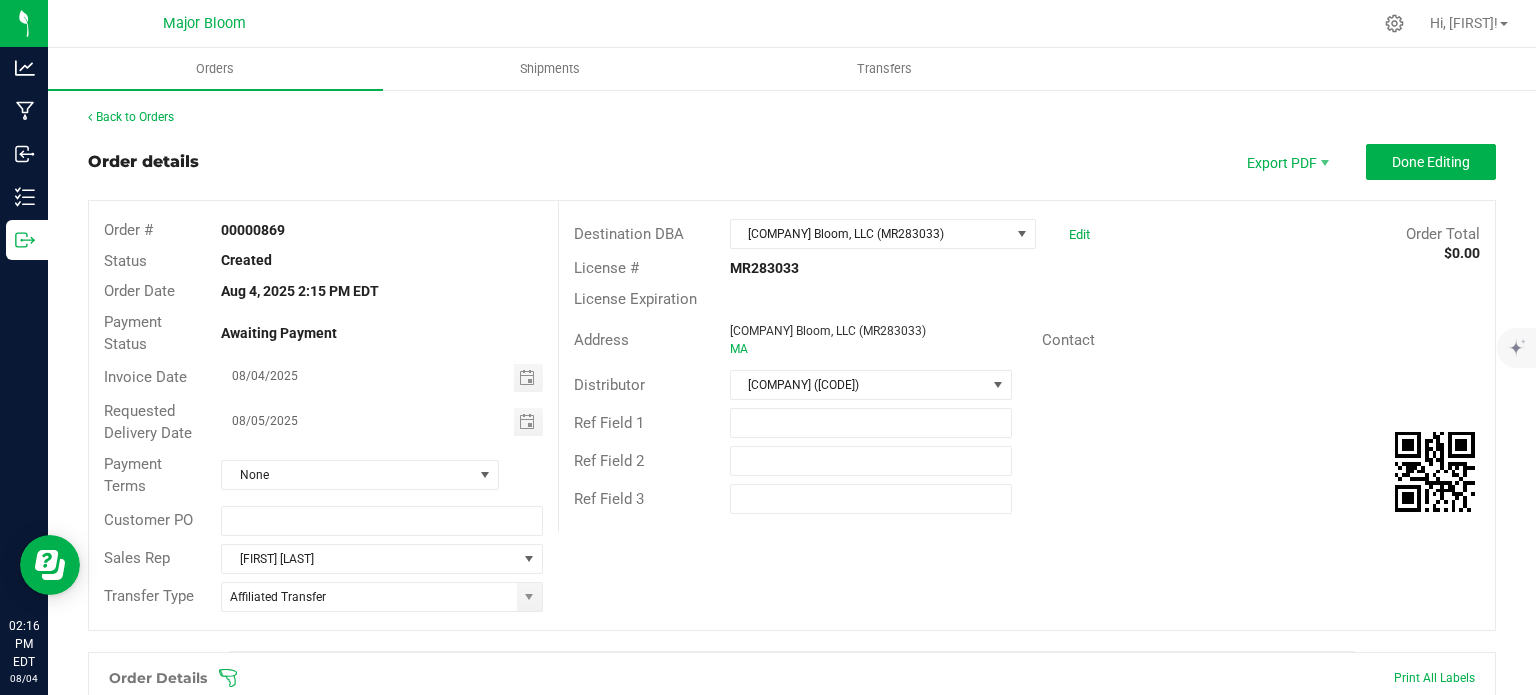 scroll, scrollTop: 400, scrollLeft: 0, axis: vertical 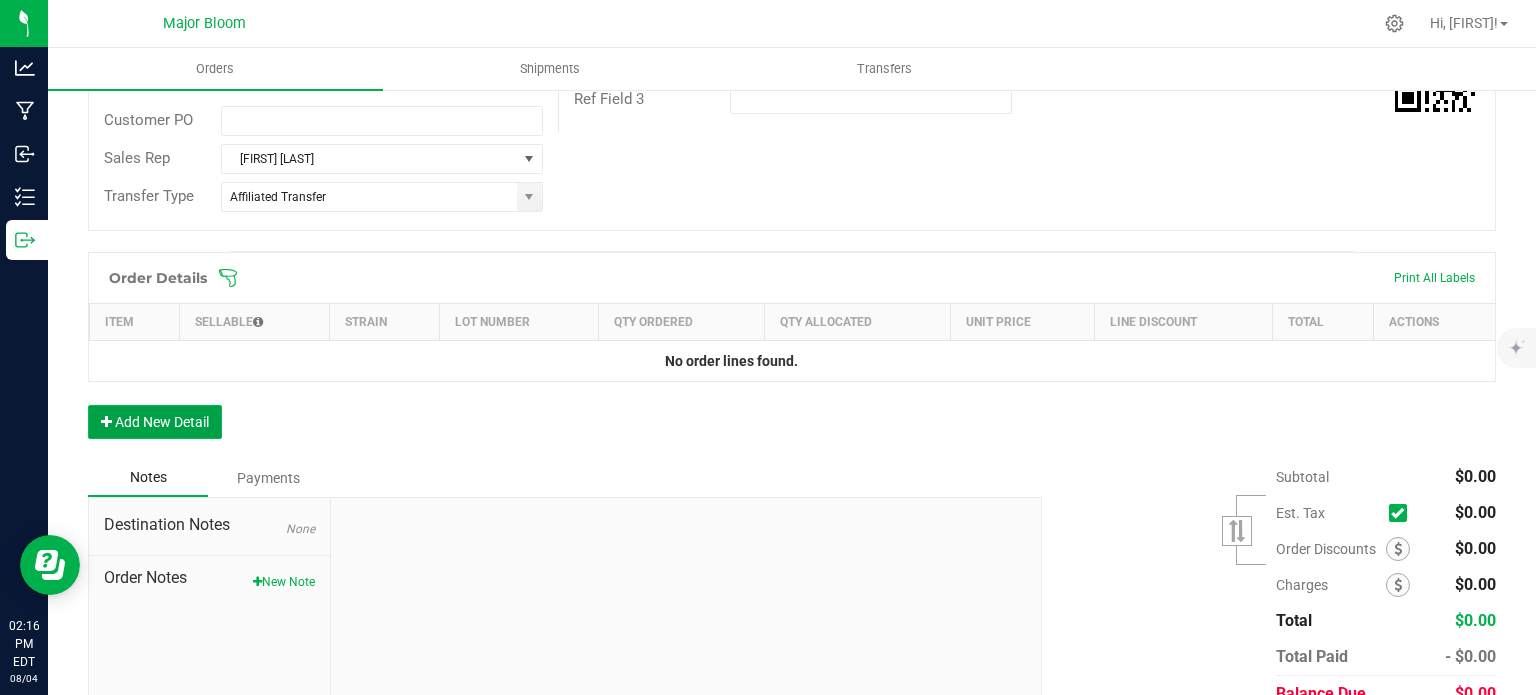 click on "Add New Detail" at bounding box center (155, 422) 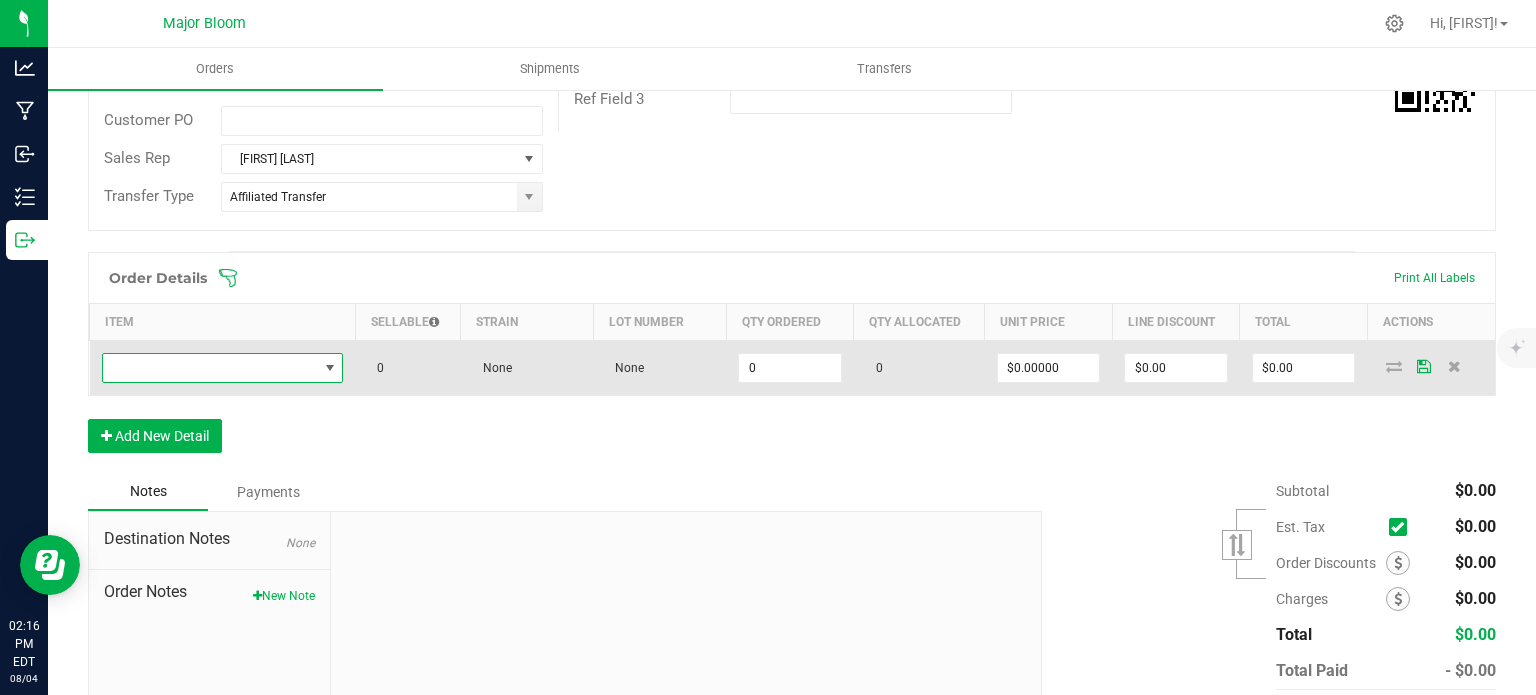 click at bounding box center [330, 368] 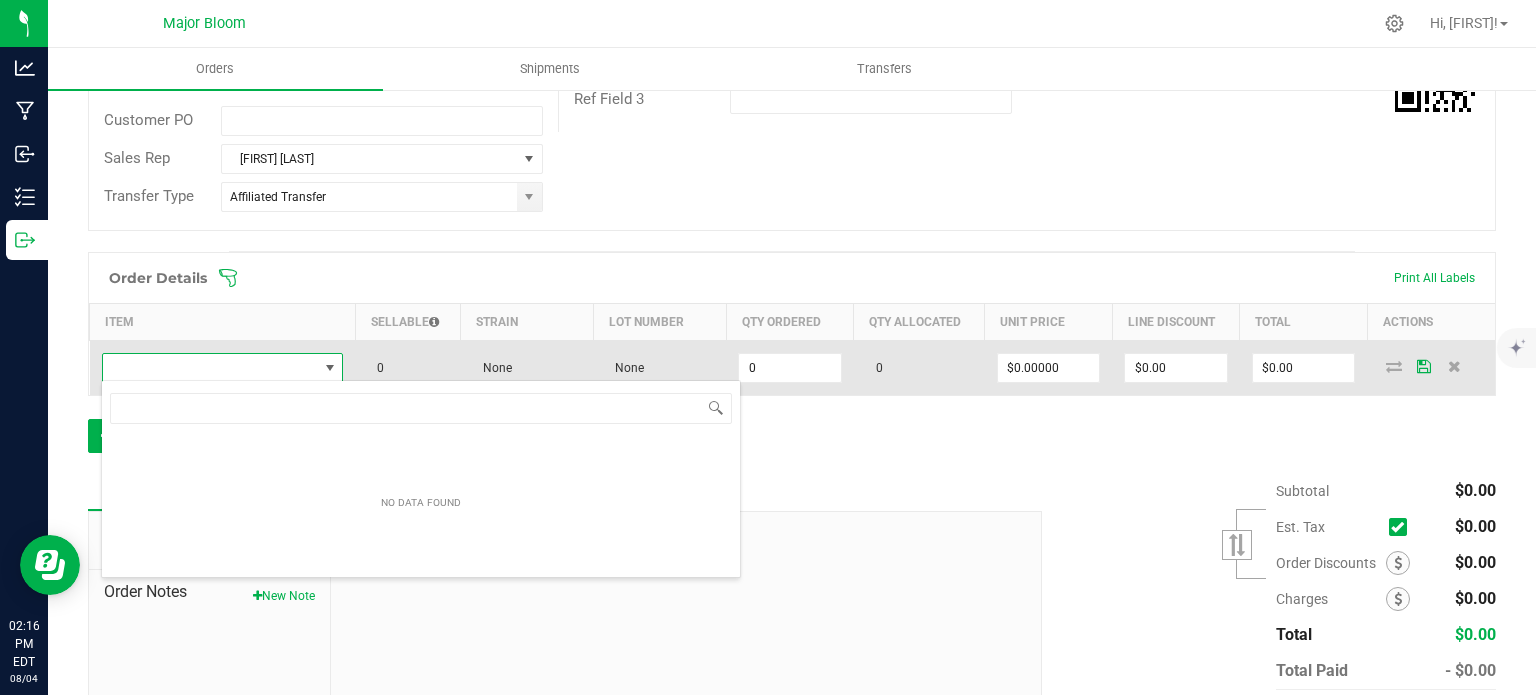scroll, scrollTop: 99970, scrollLeft: 99761, axis: both 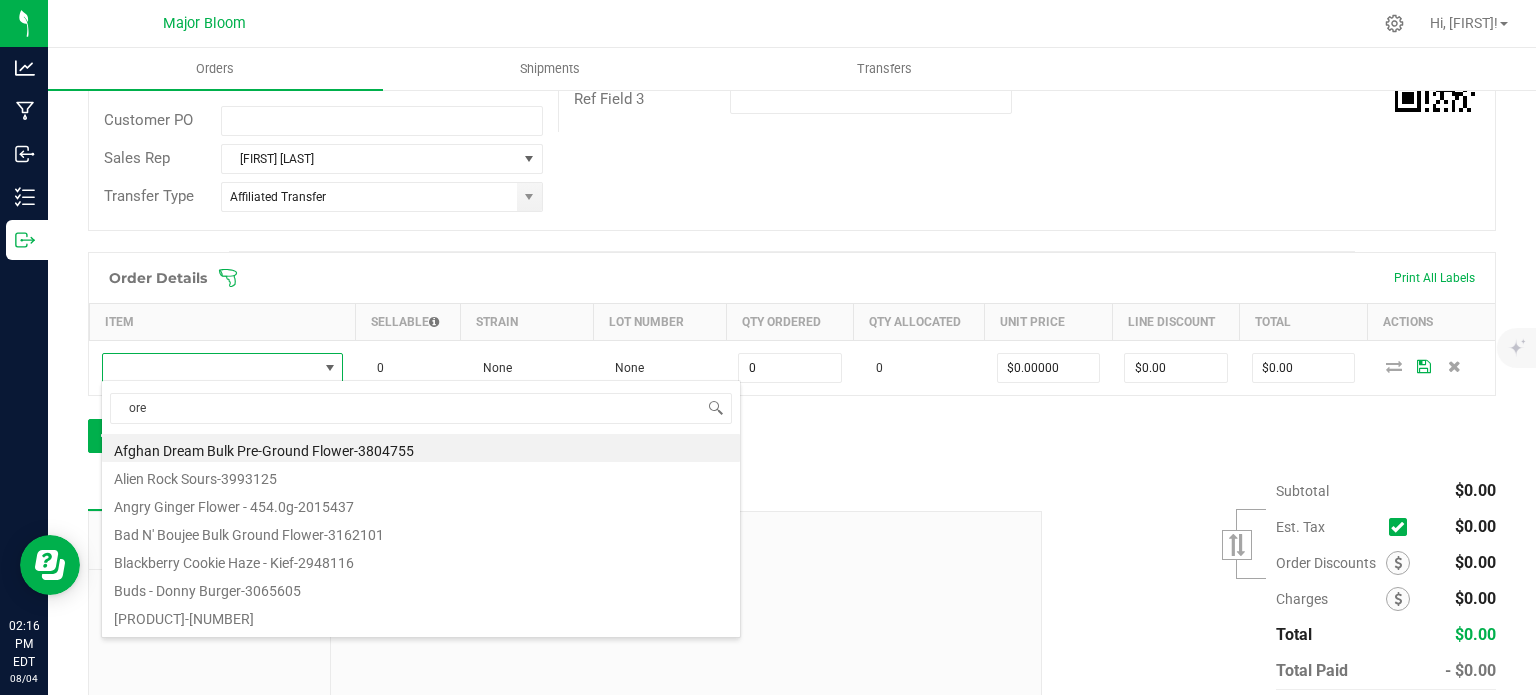 type on "oreo" 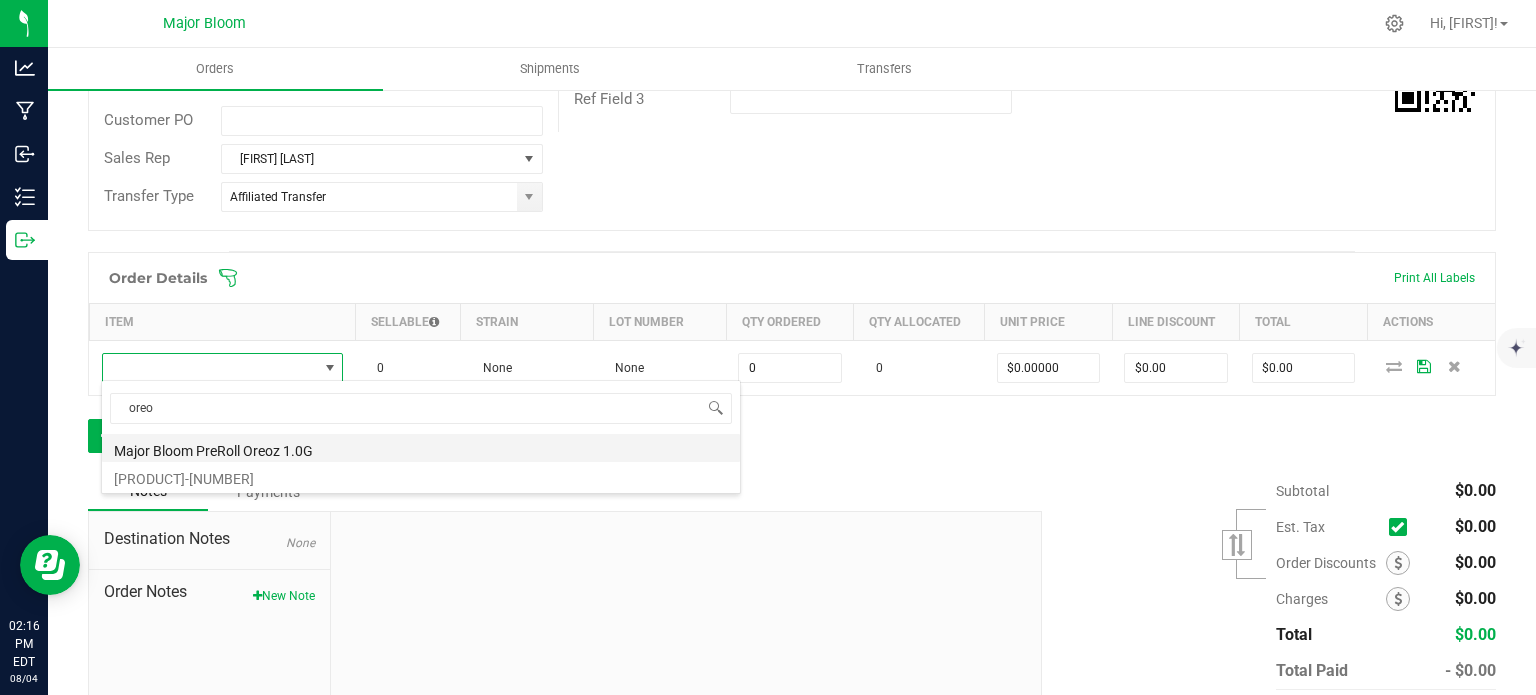click on "Major Bloom PreRoll Oreoz 1.0G" at bounding box center (421, 448) 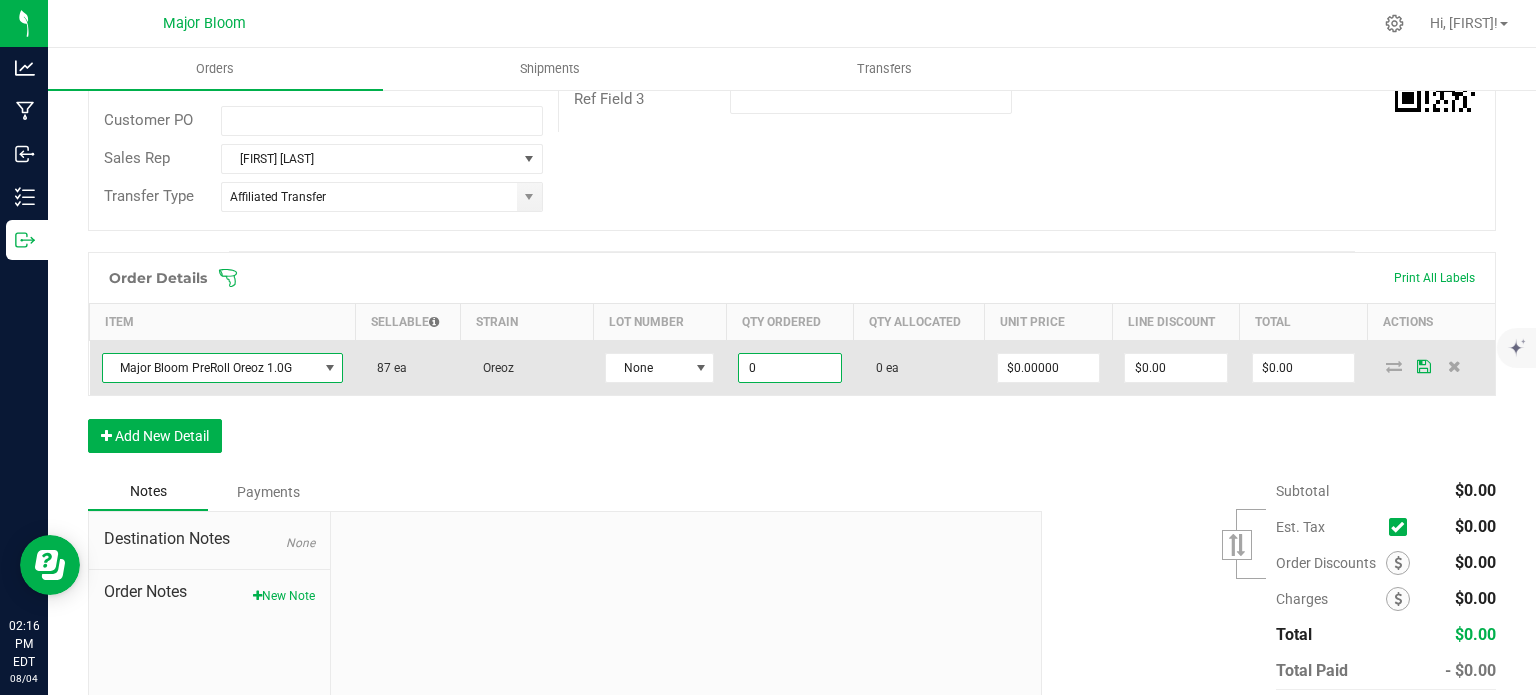click on "0" at bounding box center [790, 368] 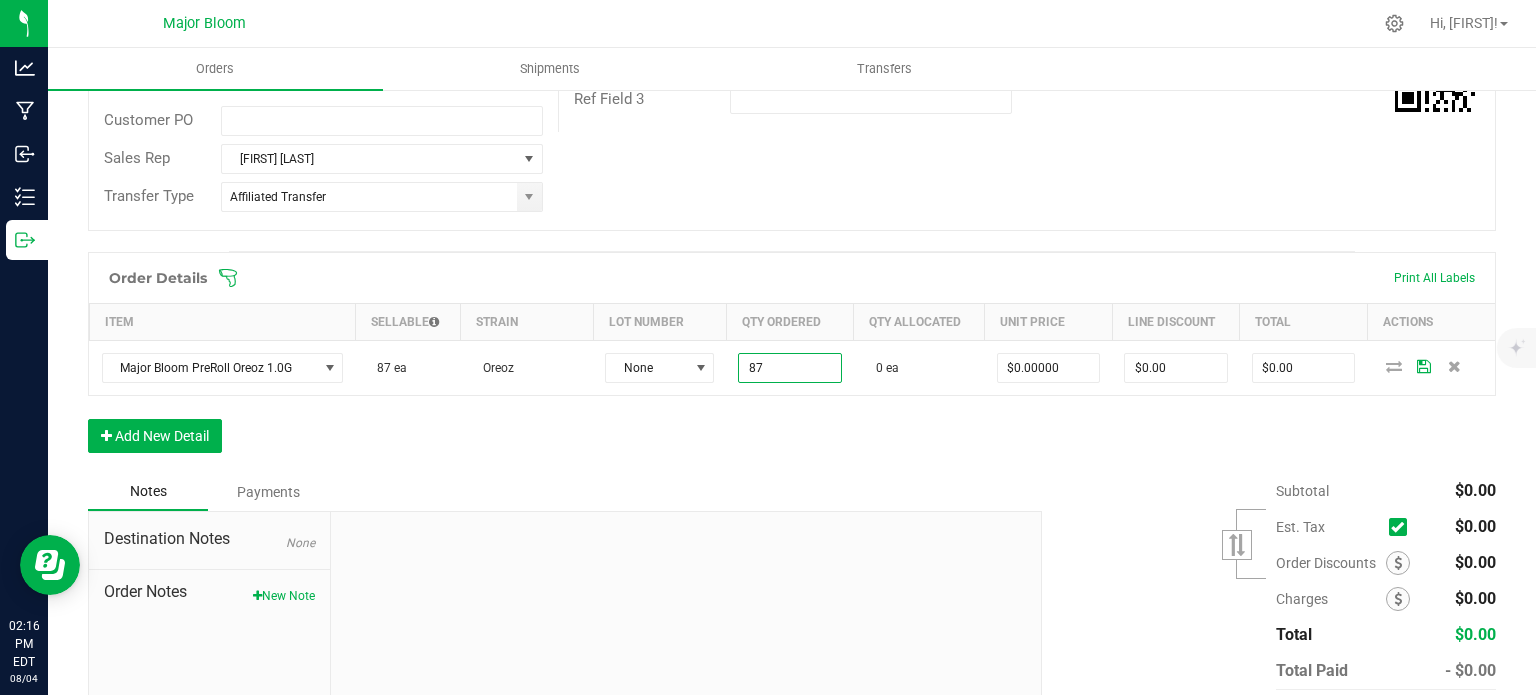 type on "87 ea" 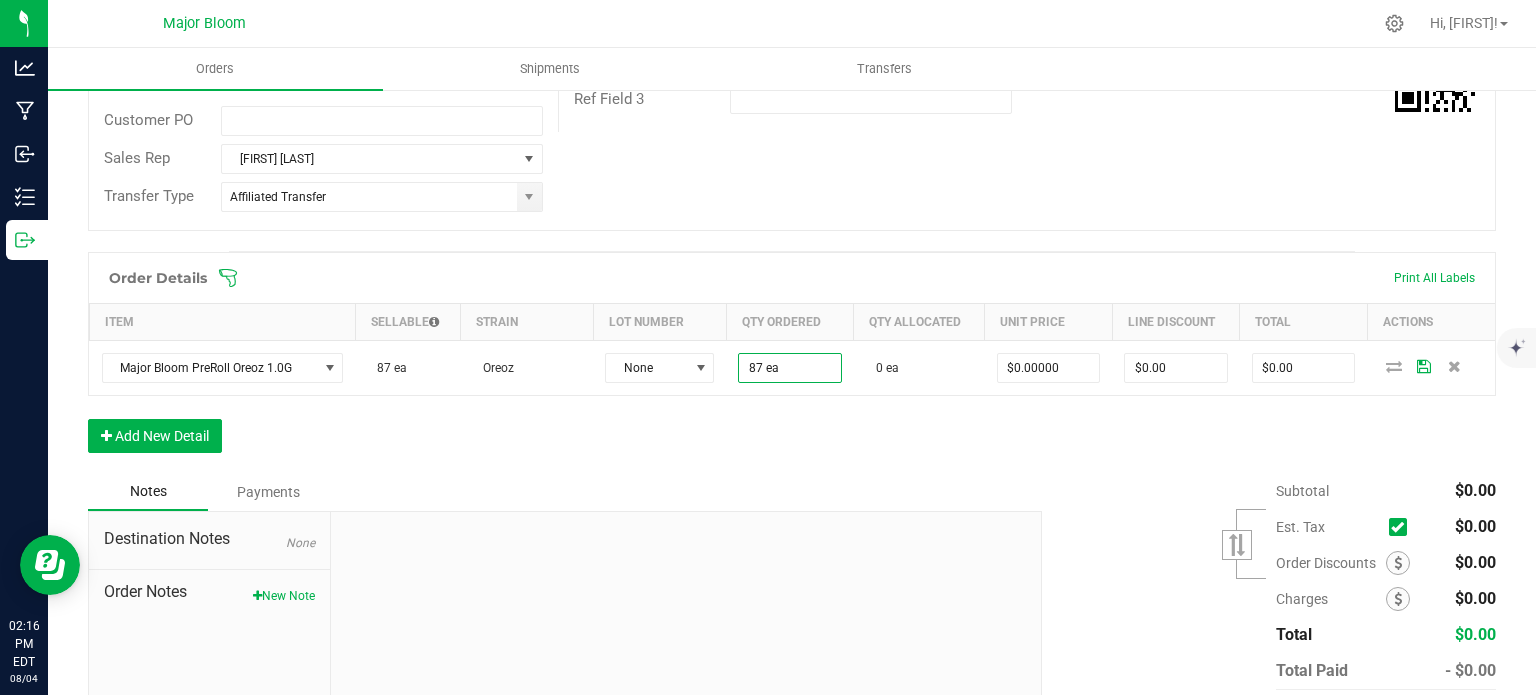 click on "Order Details Print All Labels Item  Sellable  Strain  Lot Number  Qty Ordered Qty Allocated Unit Price Line Discount Total Actions Major Bloom PreRoll Oreoz 1.0G  87 ea   Oreoz  None 87 ea  0 ea  $0.00000 $0.00 $0.00
Add New Detail" at bounding box center (792, 362) 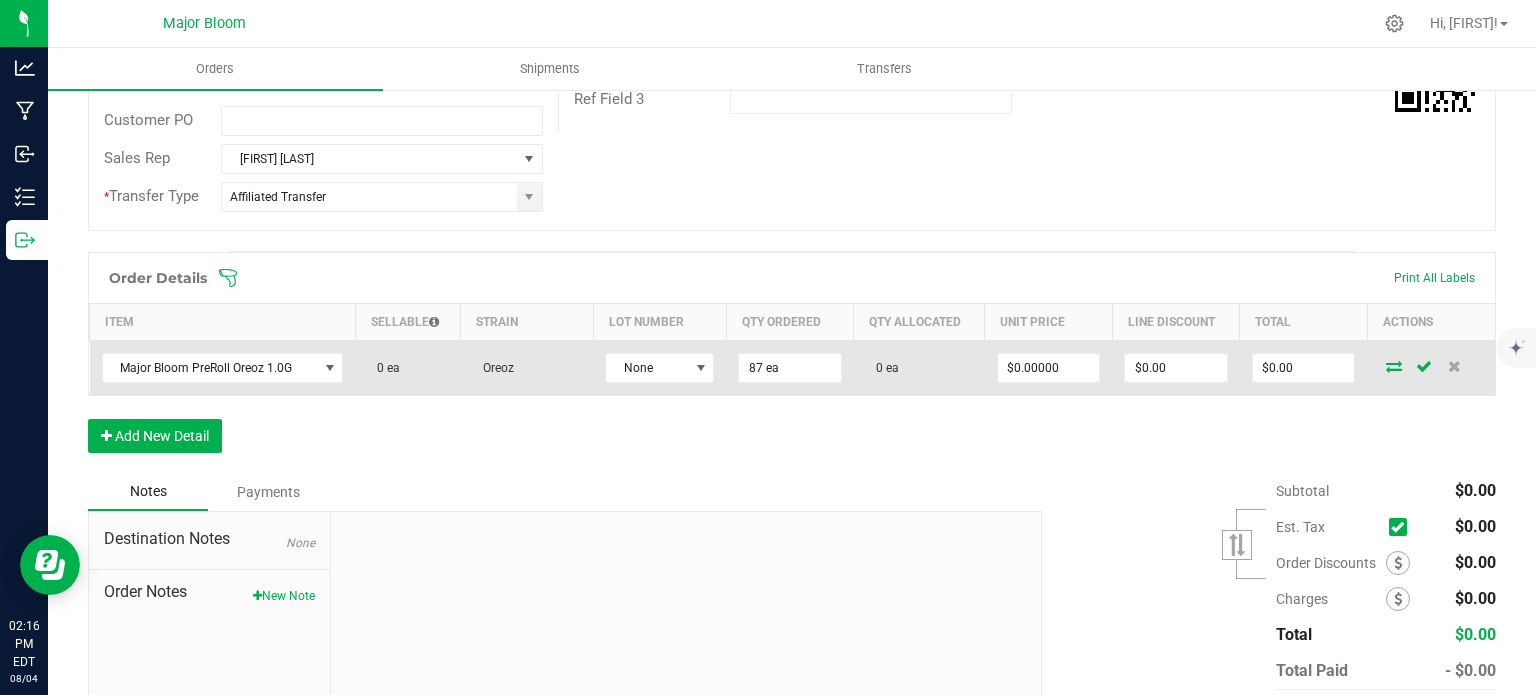 click at bounding box center (1394, 366) 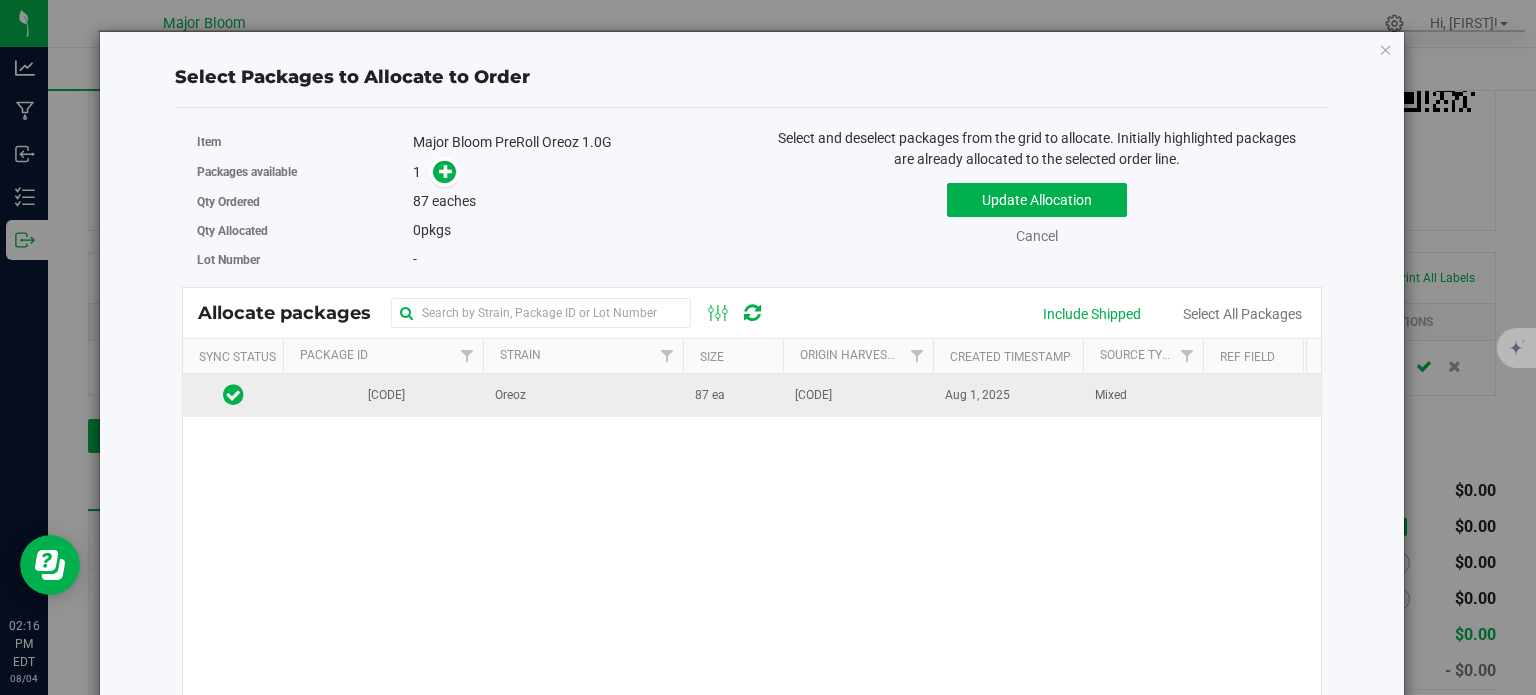 click on "ORZ-11132024-GH2" at bounding box center [813, 395] 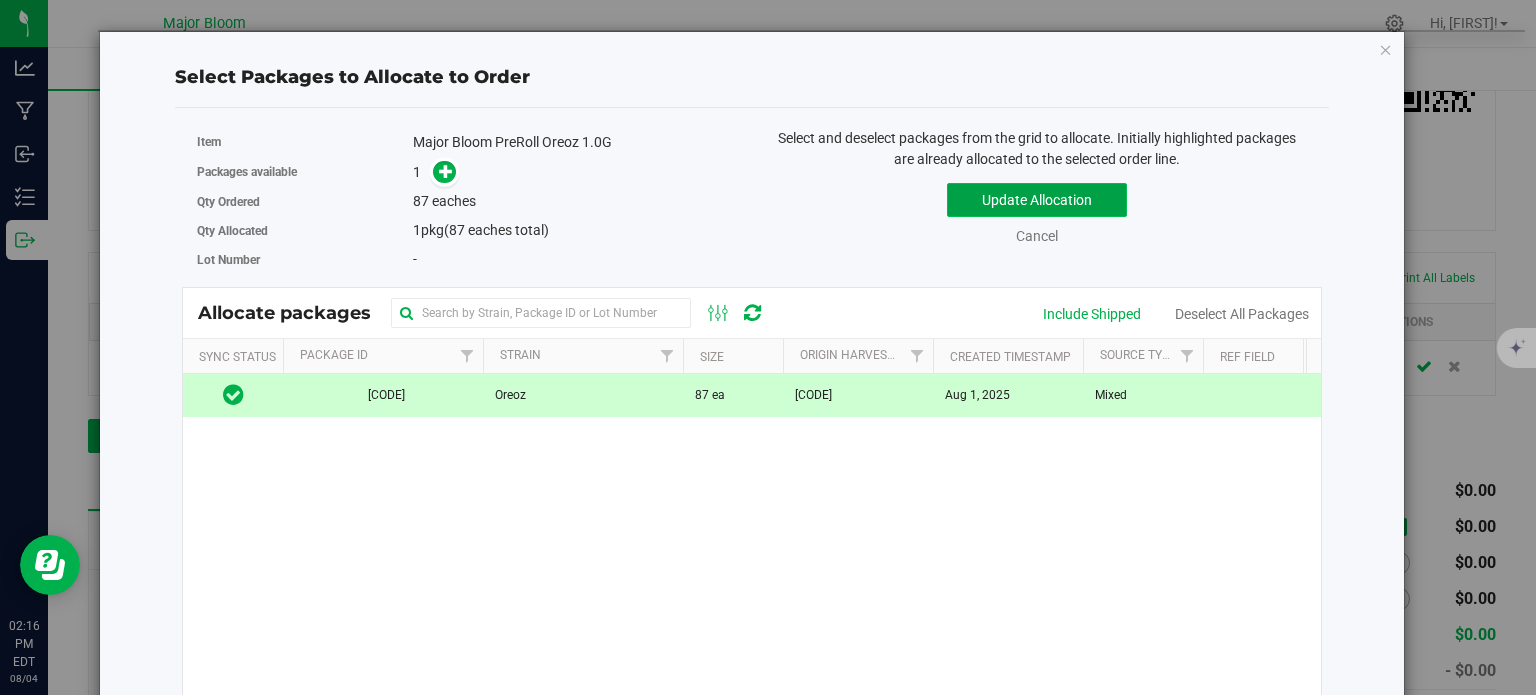 click on "Update Allocation" at bounding box center (1037, 200) 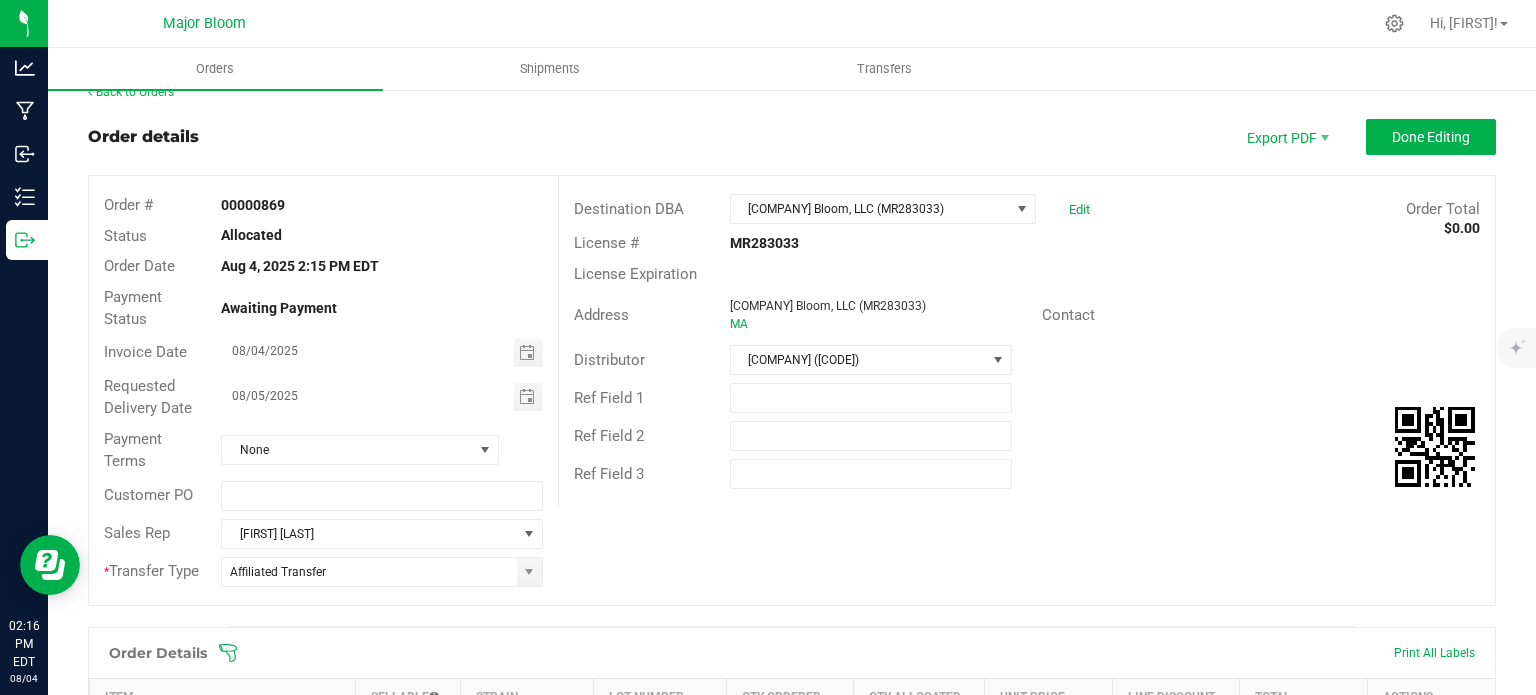 scroll, scrollTop: 0, scrollLeft: 0, axis: both 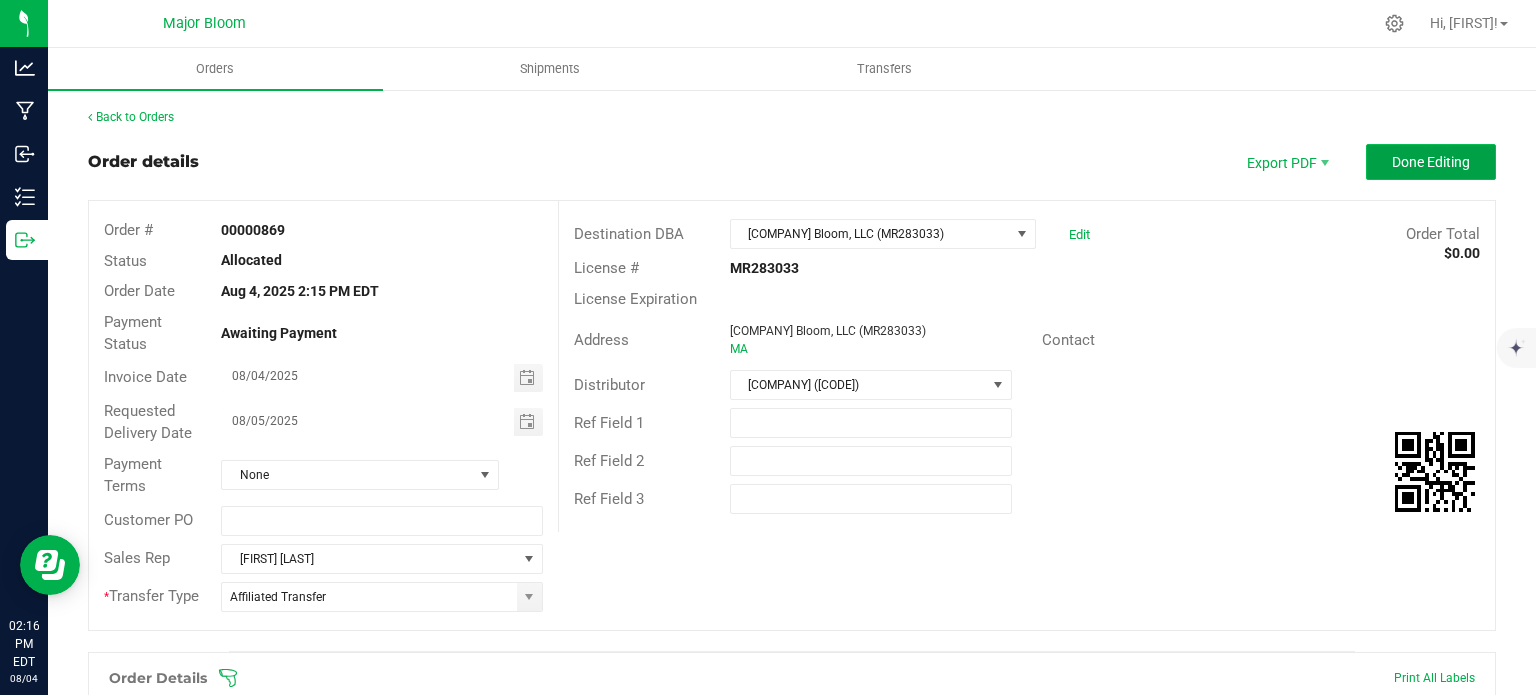 click on "Done Editing" at bounding box center [1431, 162] 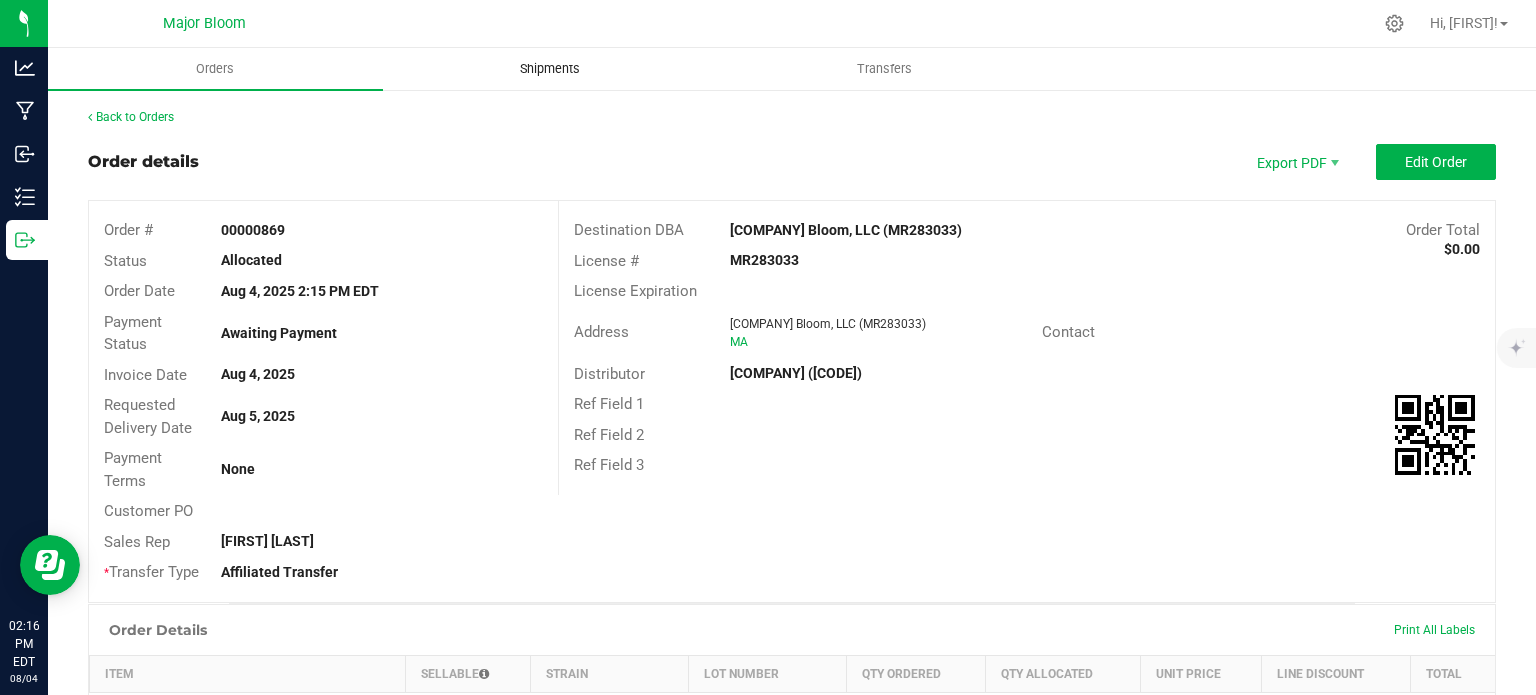 click on "Shipments" at bounding box center [550, 69] 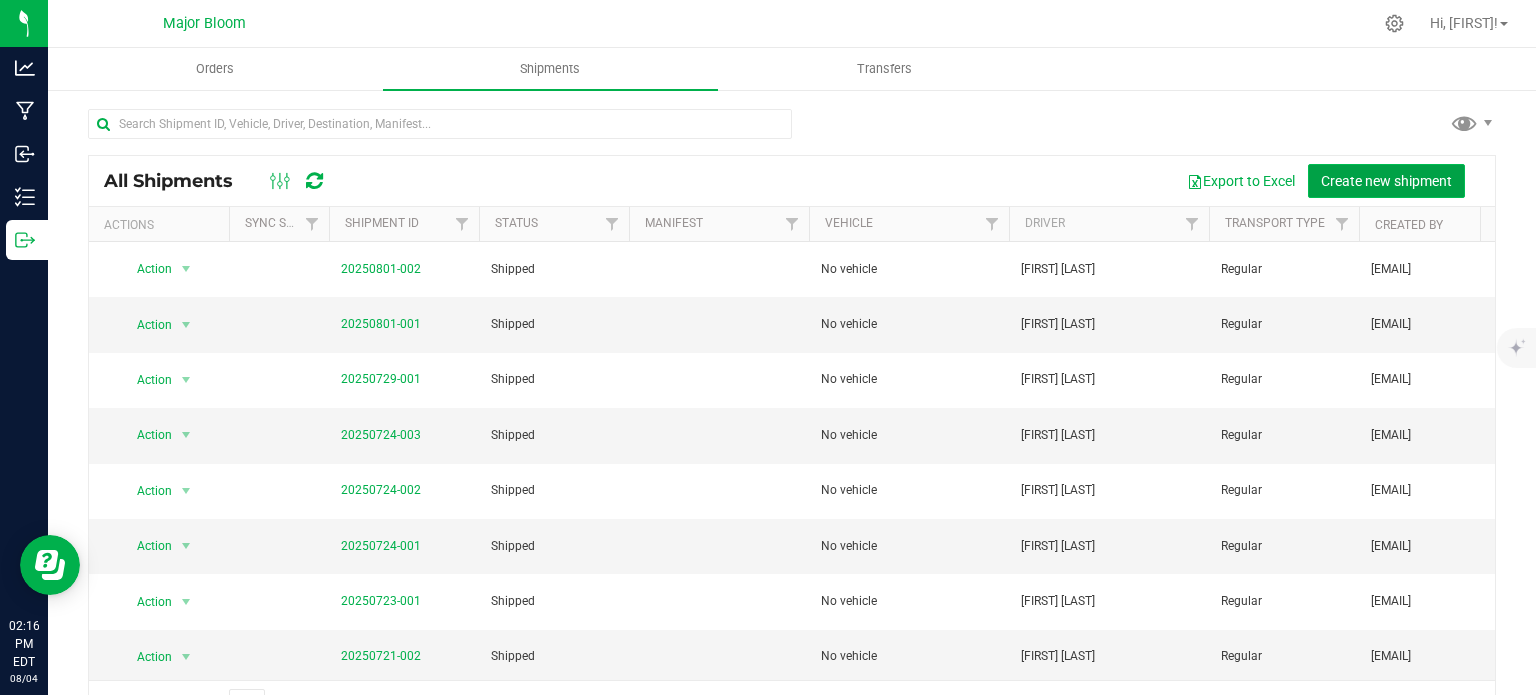 click on "Create new shipment" at bounding box center [1386, 181] 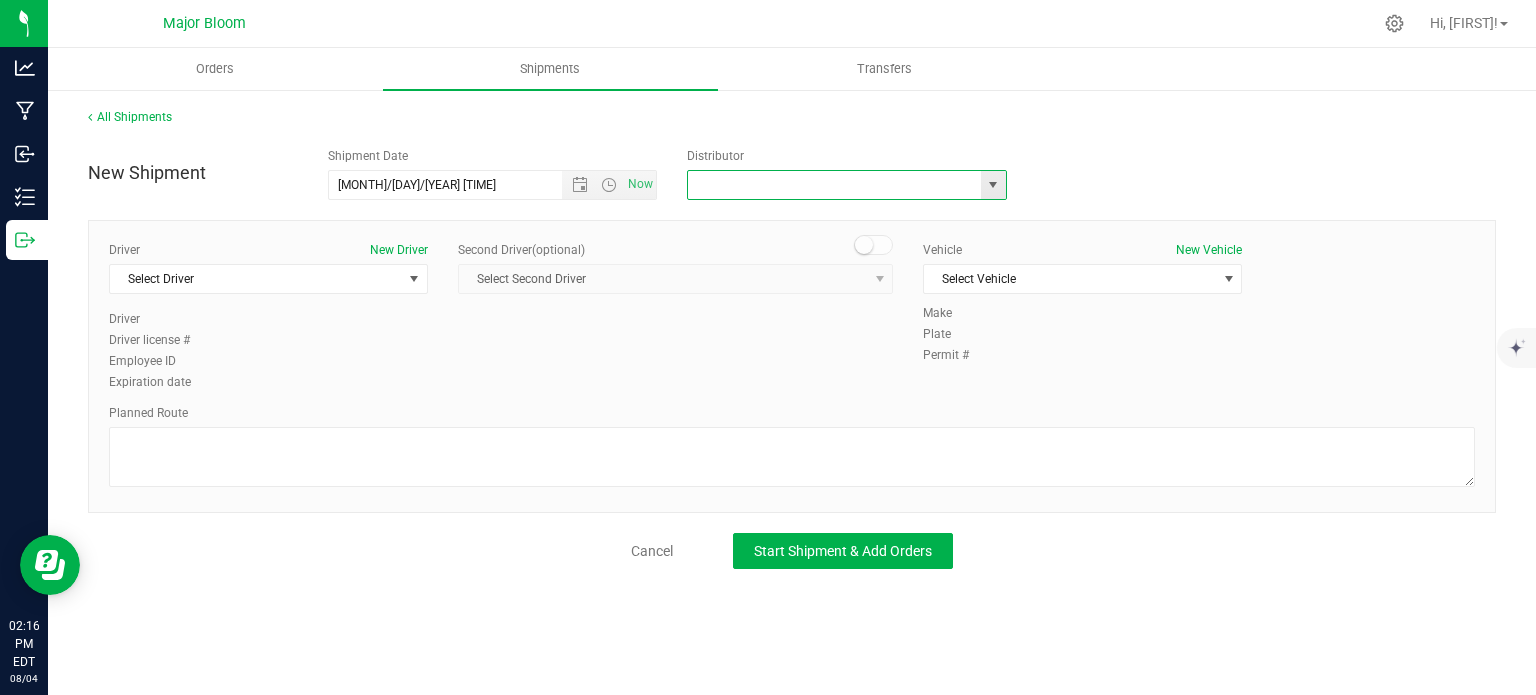 click at bounding box center [830, 185] 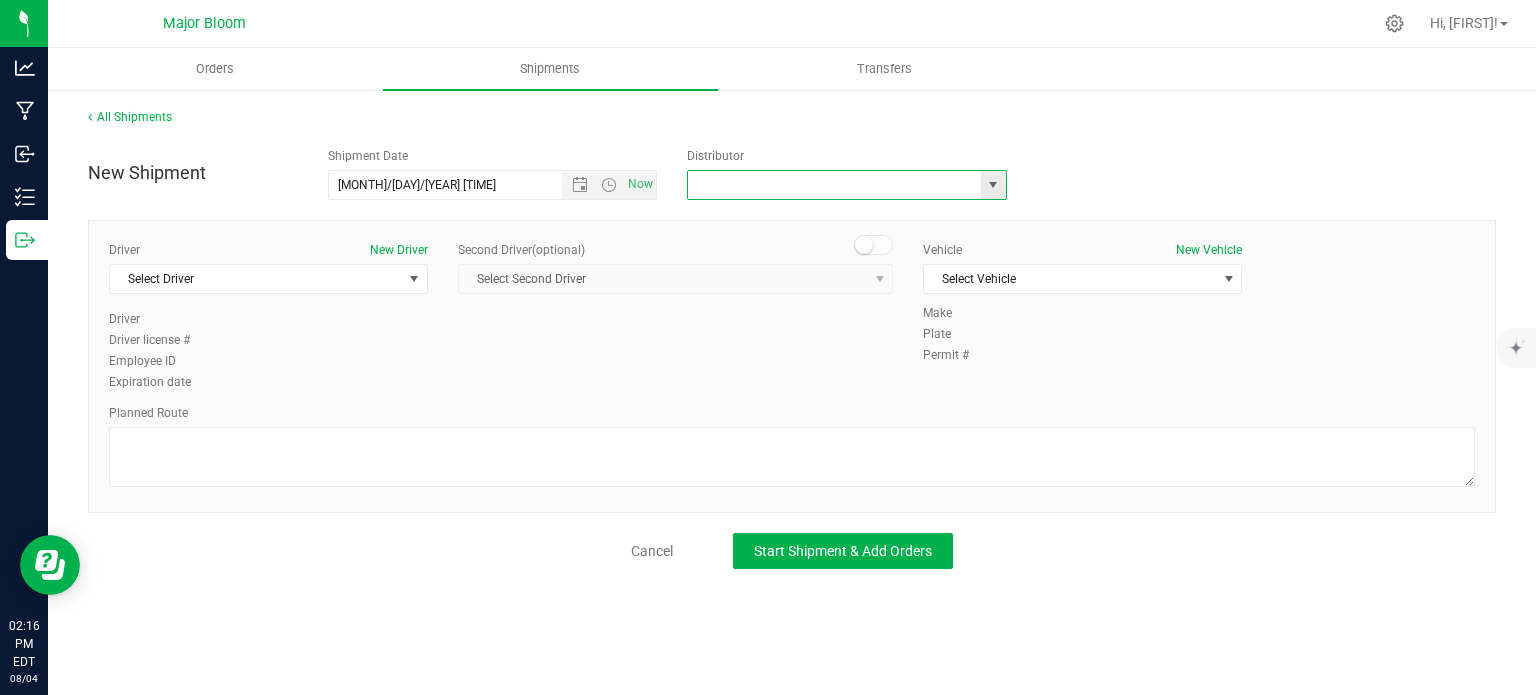 click at bounding box center [993, 185] 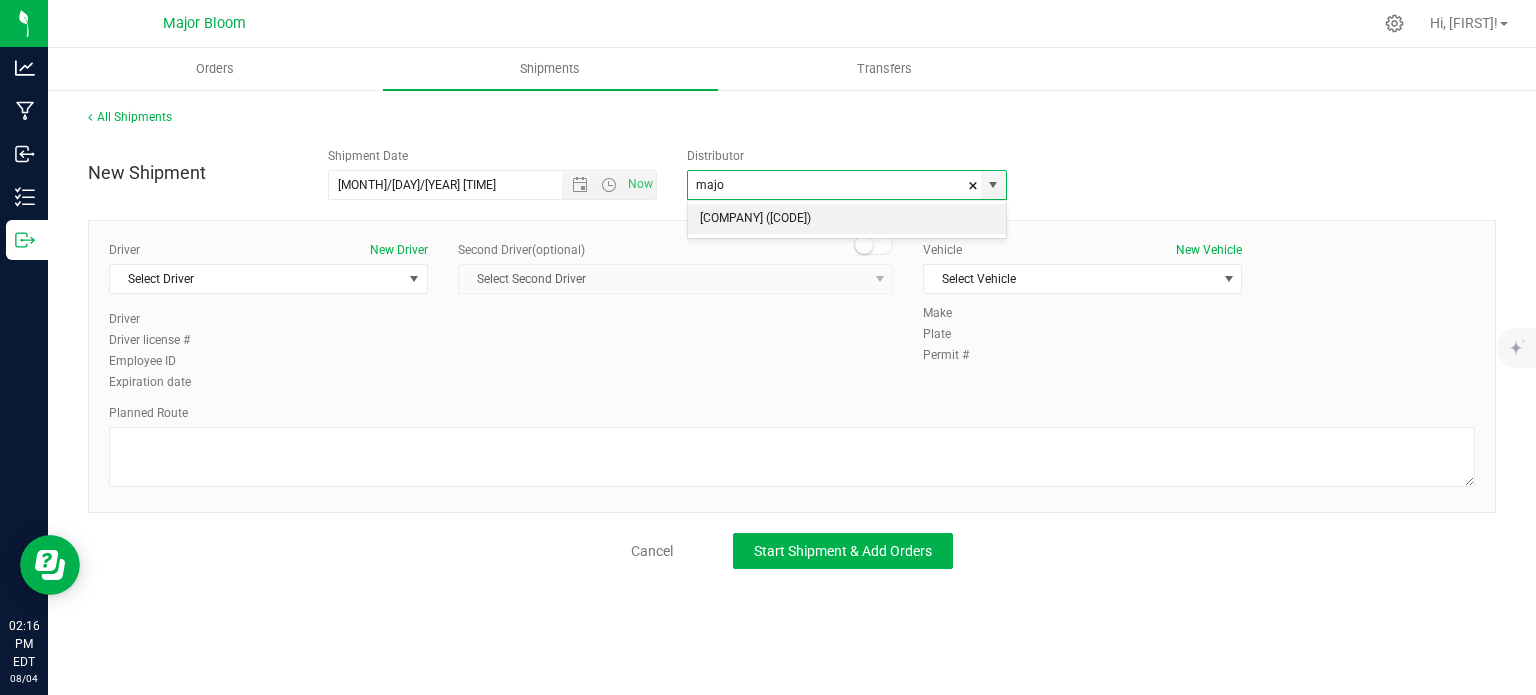 click on "Major Bloom Delivery (MP281879)" at bounding box center [847, 219] 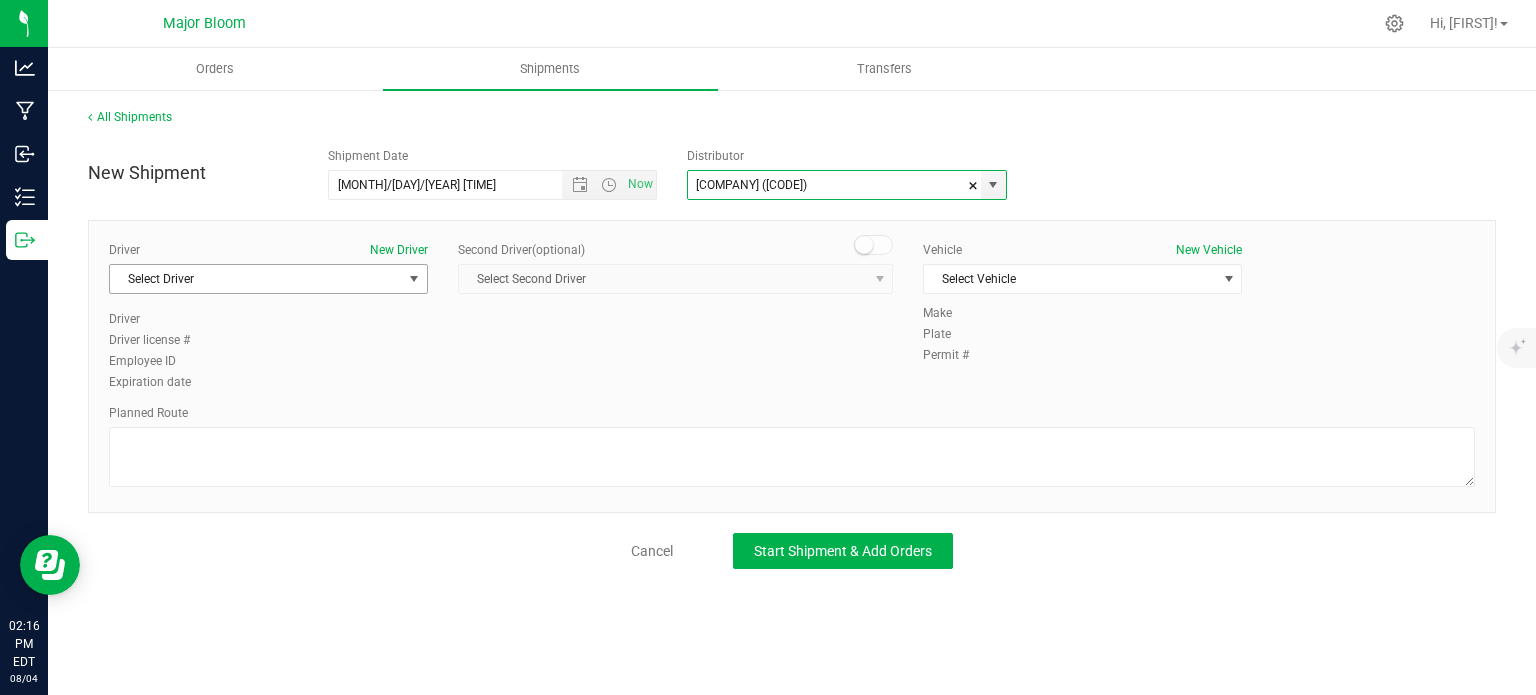 type on "Major Bloom Delivery (MP281879)" 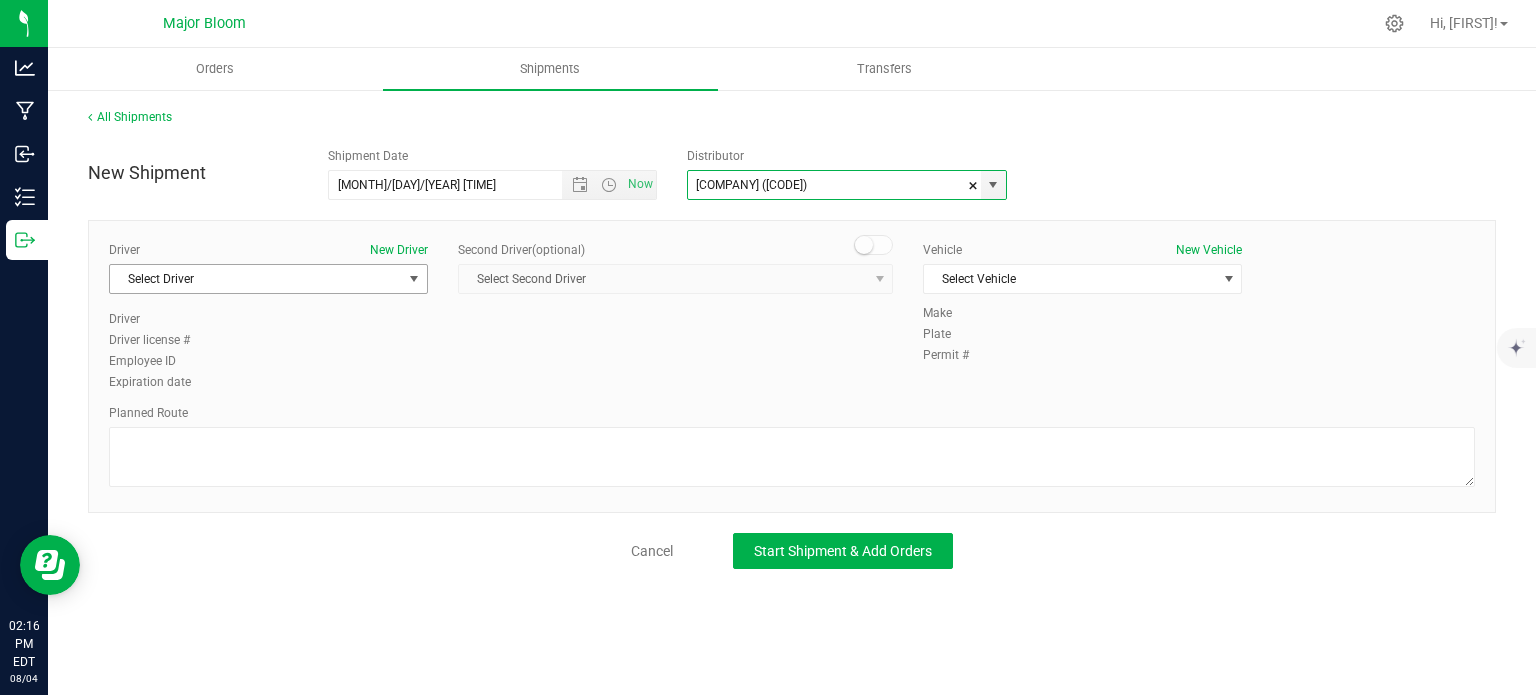 click on "Select Driver" at bounding box center (256, 279) 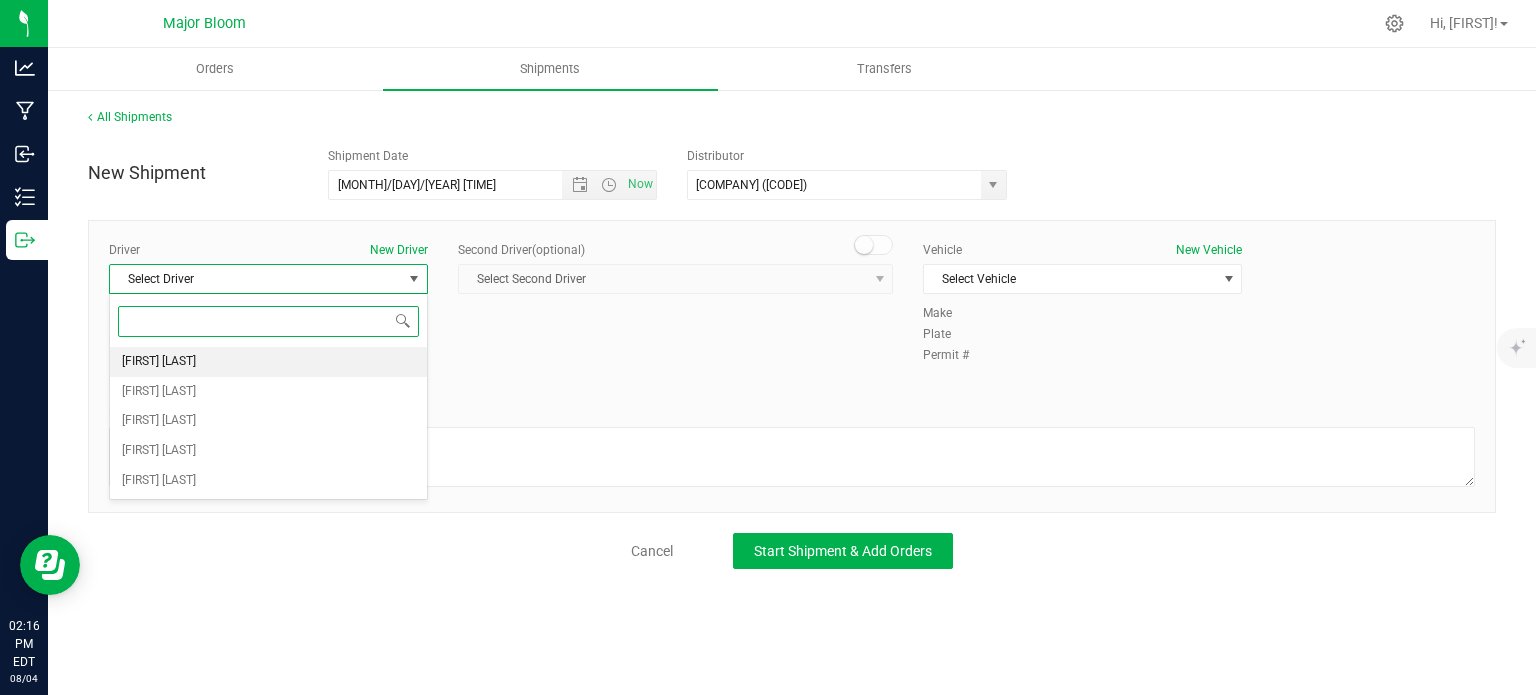 click on "Camry Davis" at bounding box center (268, 362) 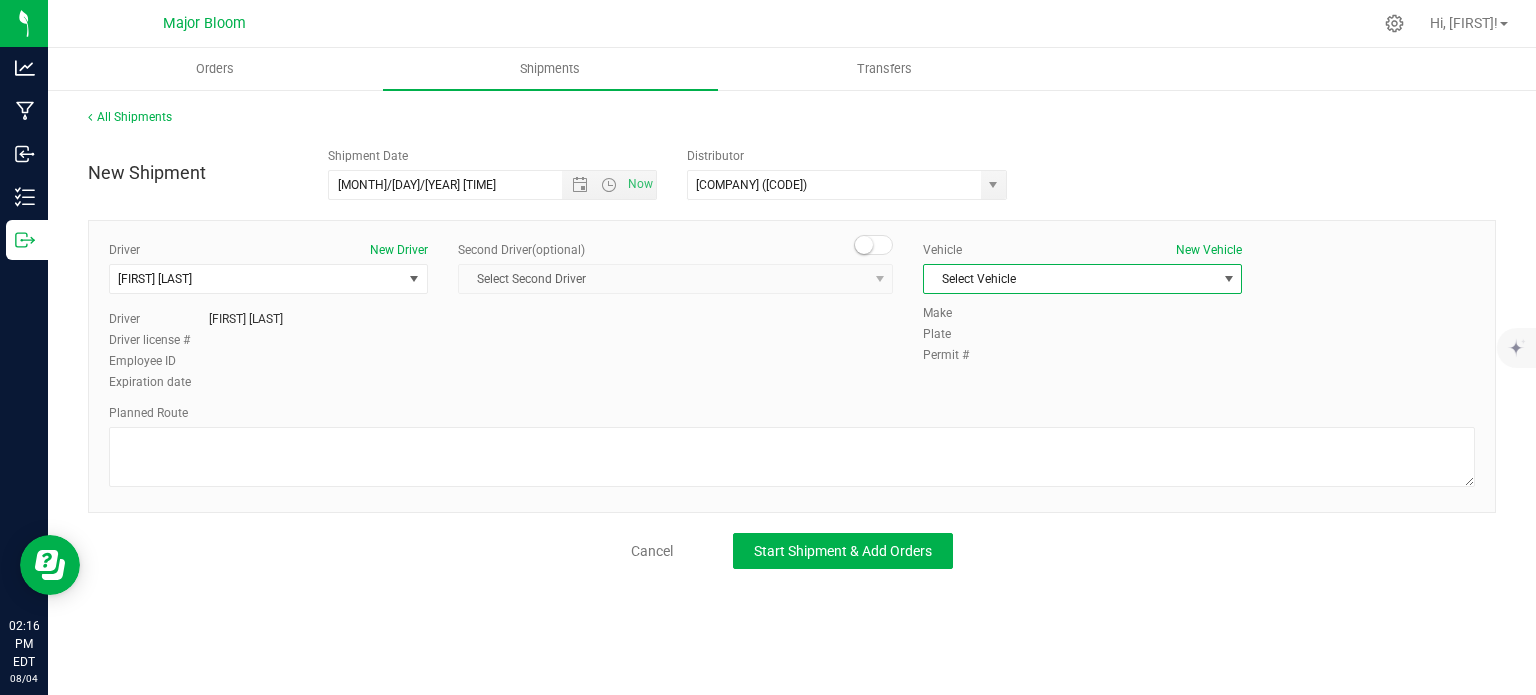 click on "Select Vehicle" at bounding box center [1070, 279] 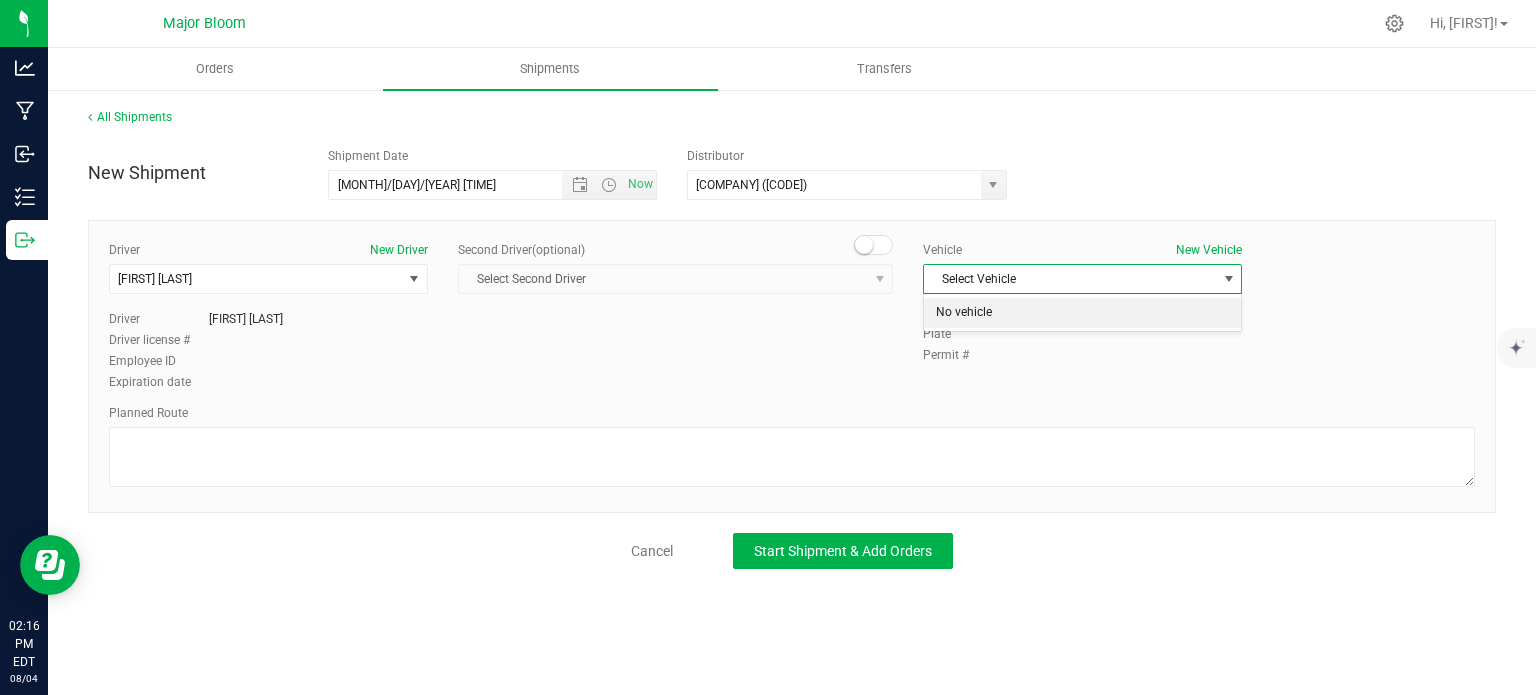 click on "No vehicle" at bounding box center (1082, 313) 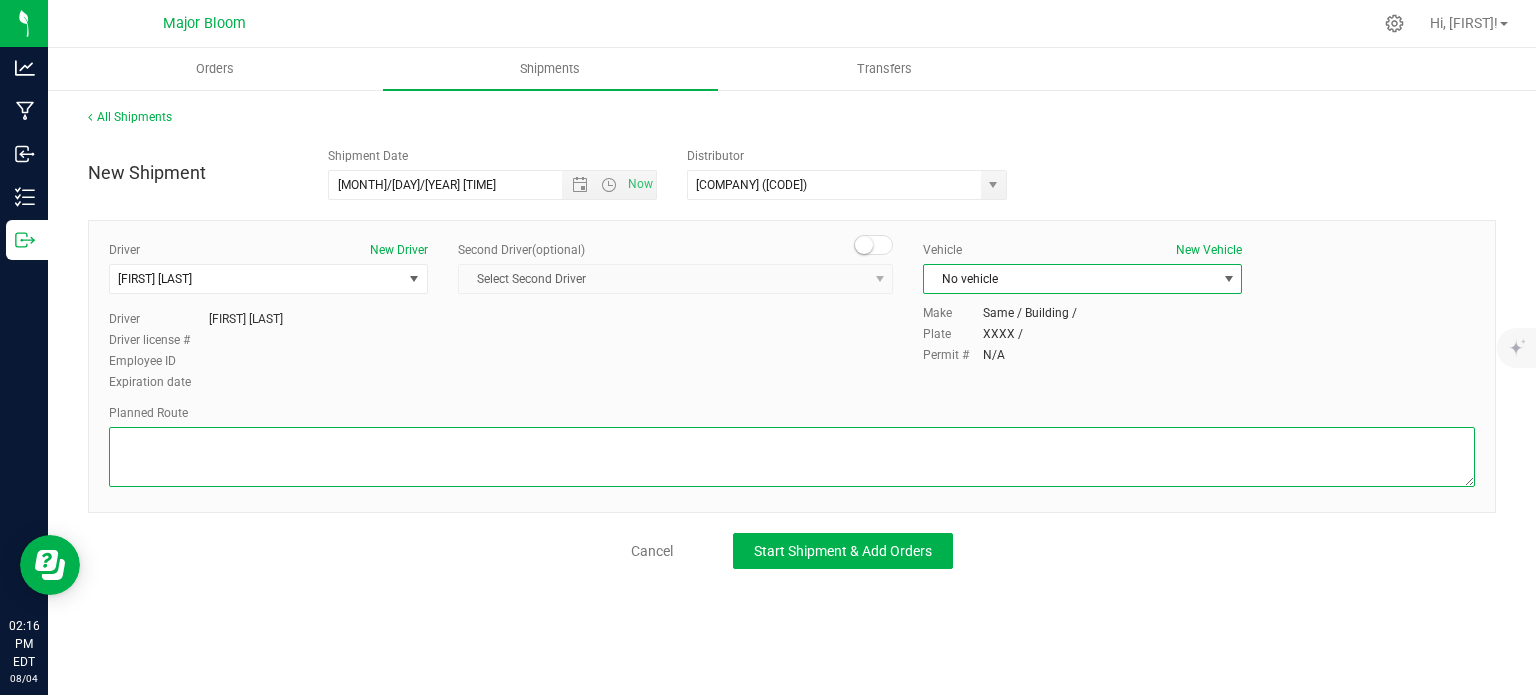 click at bounding box center [792, 457] 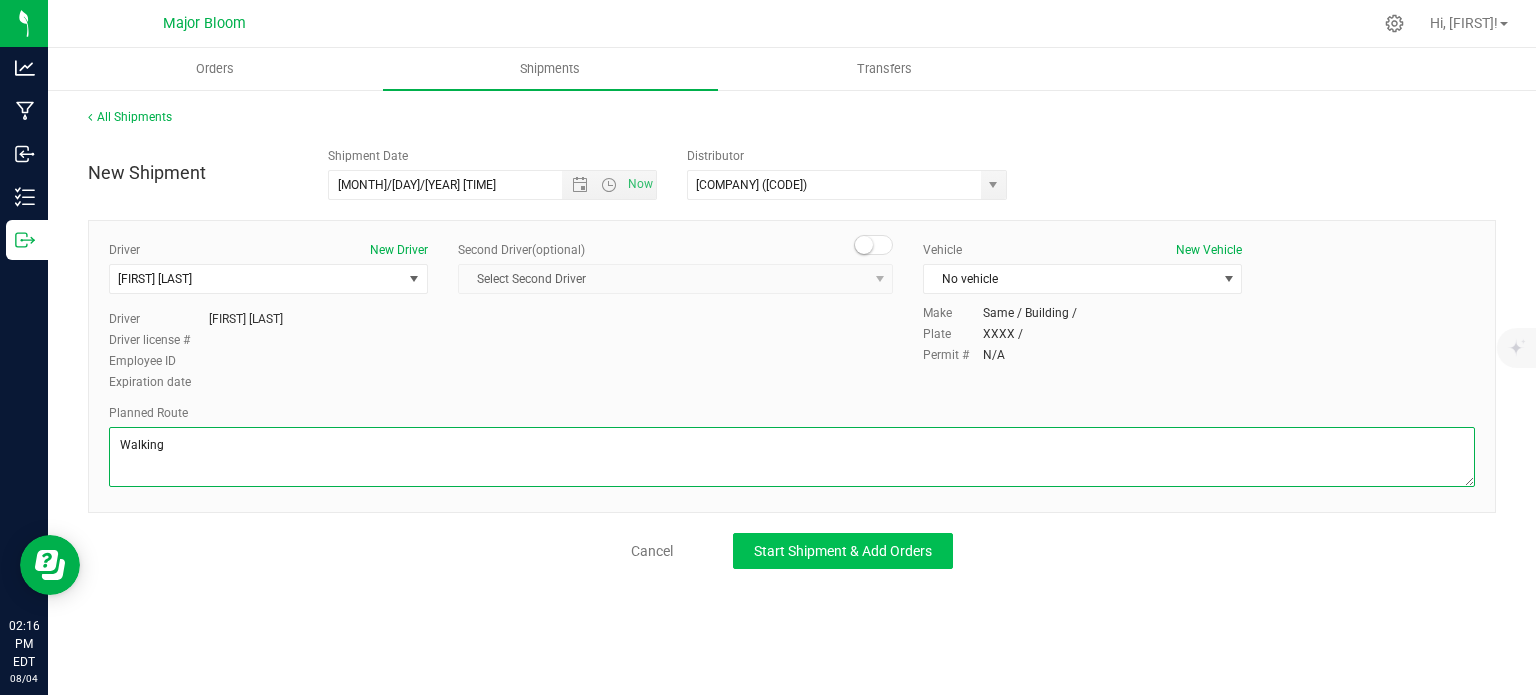 type on "Walking" 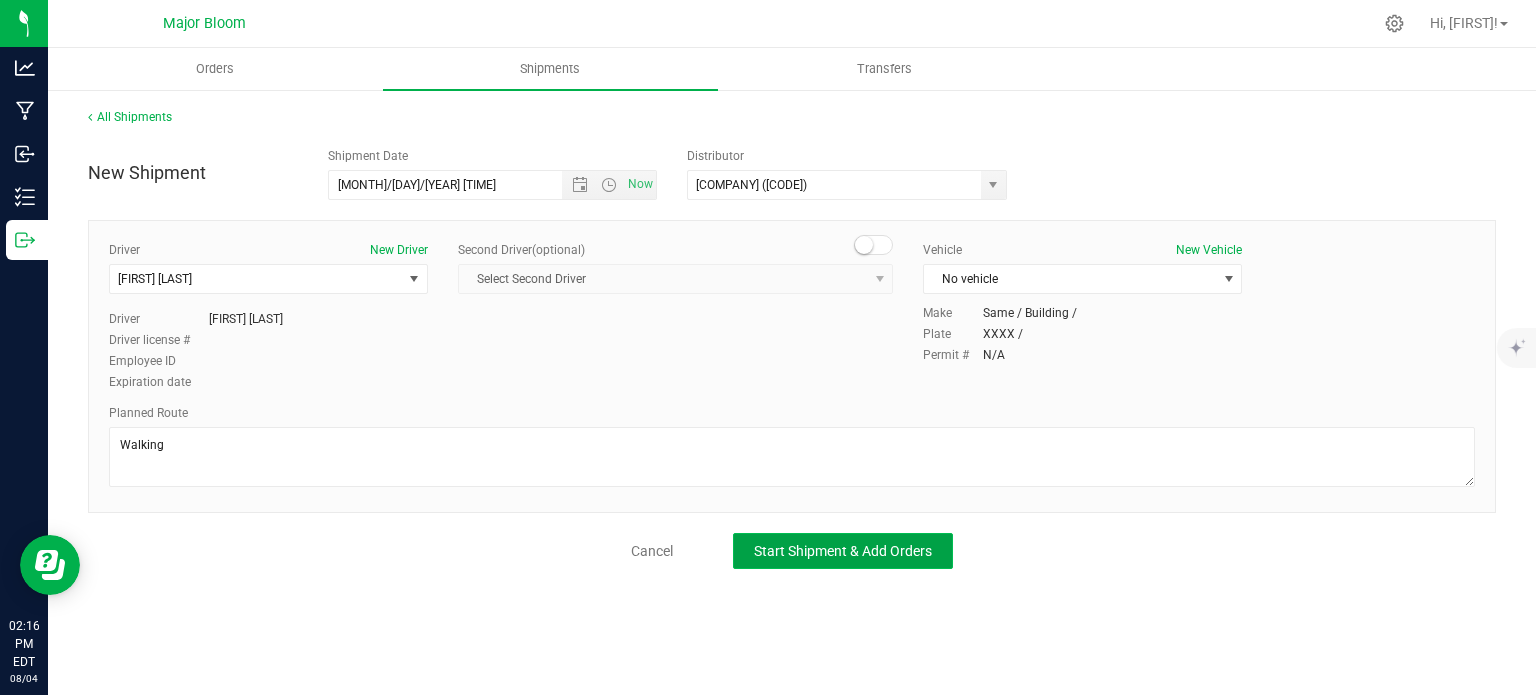 click on "Start Shipment & Add Orders" 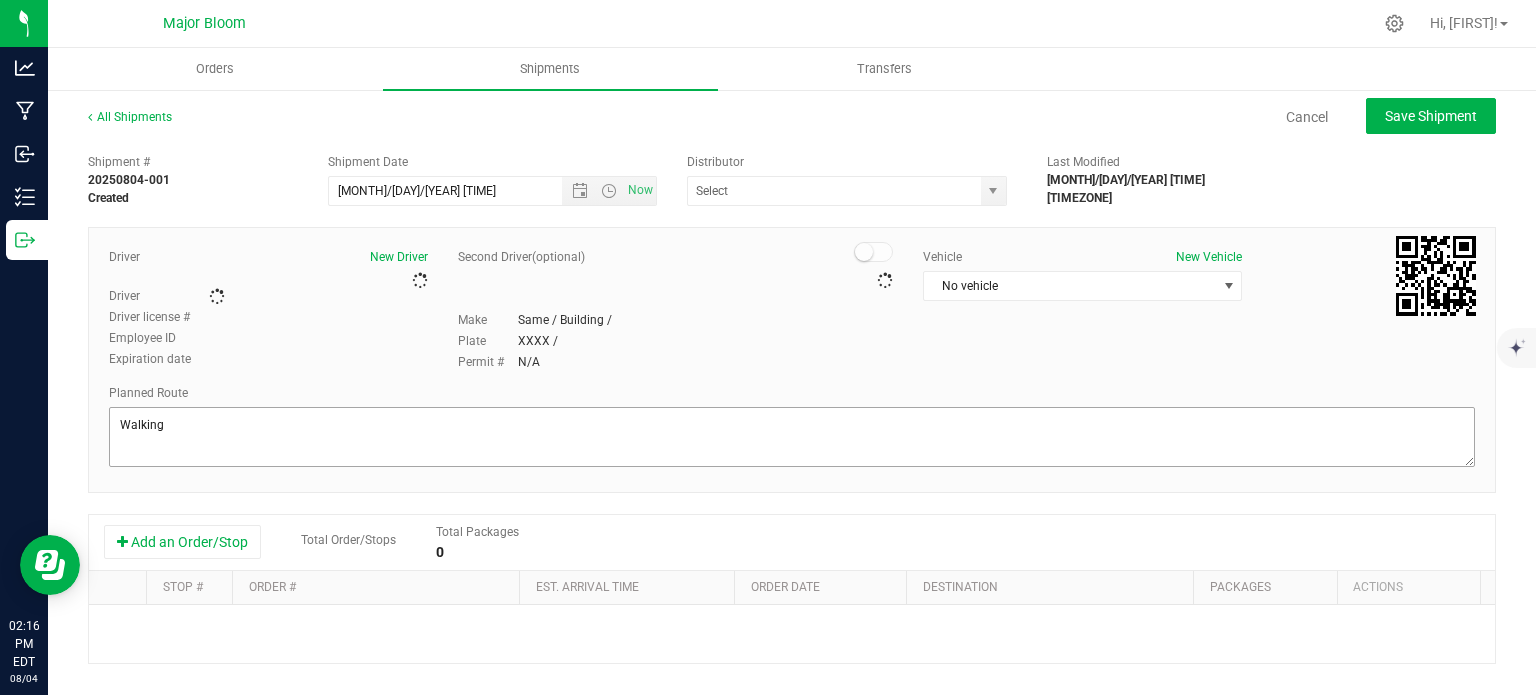 type on "Major Bloom Delivery (MP281879)" 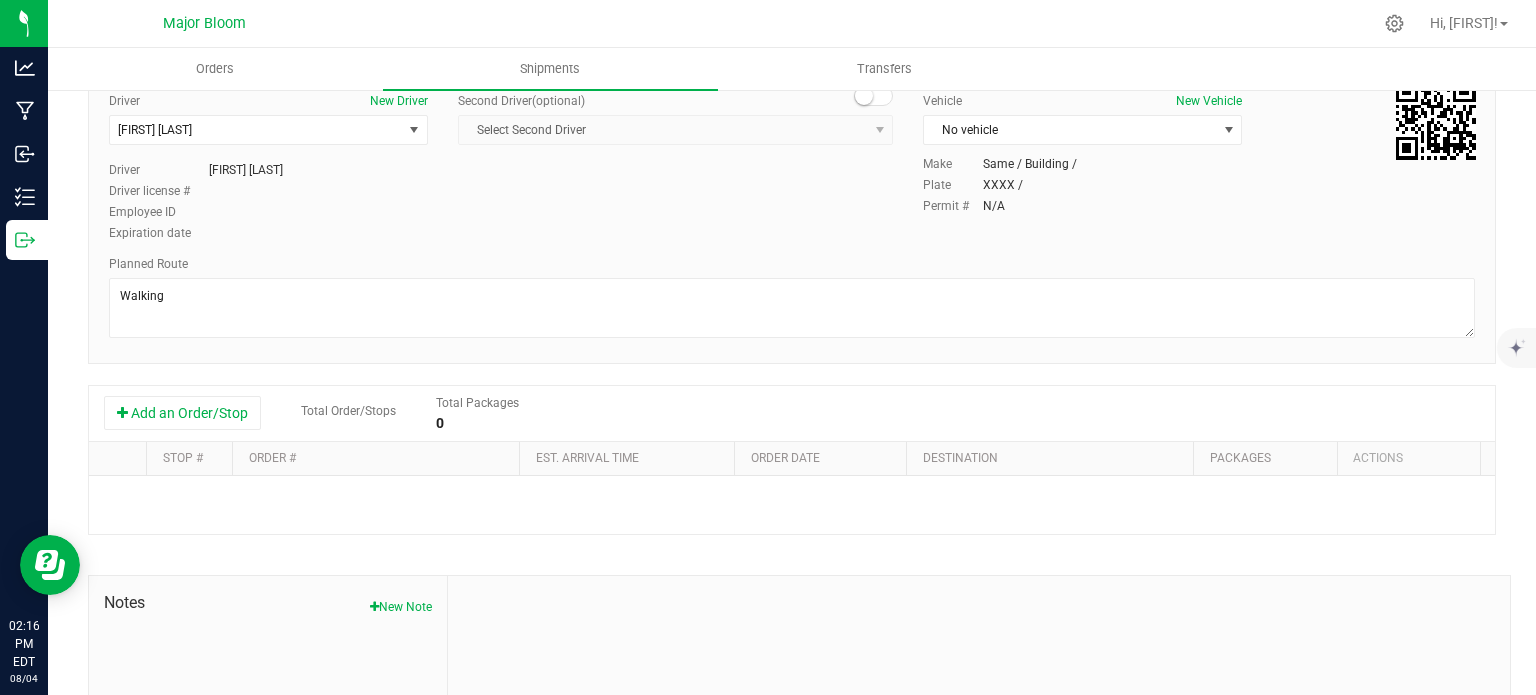 scroll, scrollTop: 200, scrollLeft: 0, axis: vertical 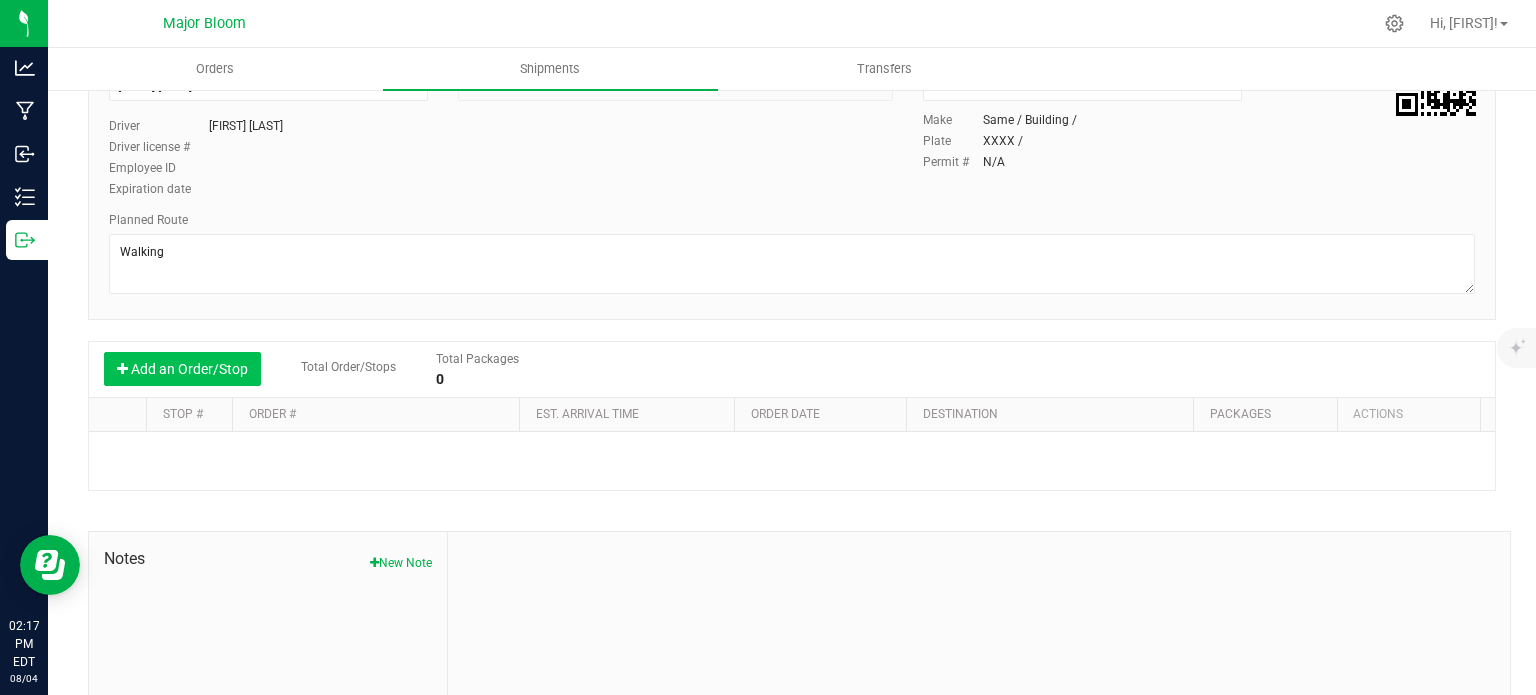 click on "Add an Order/Stop" at bounding box center (182, 369) 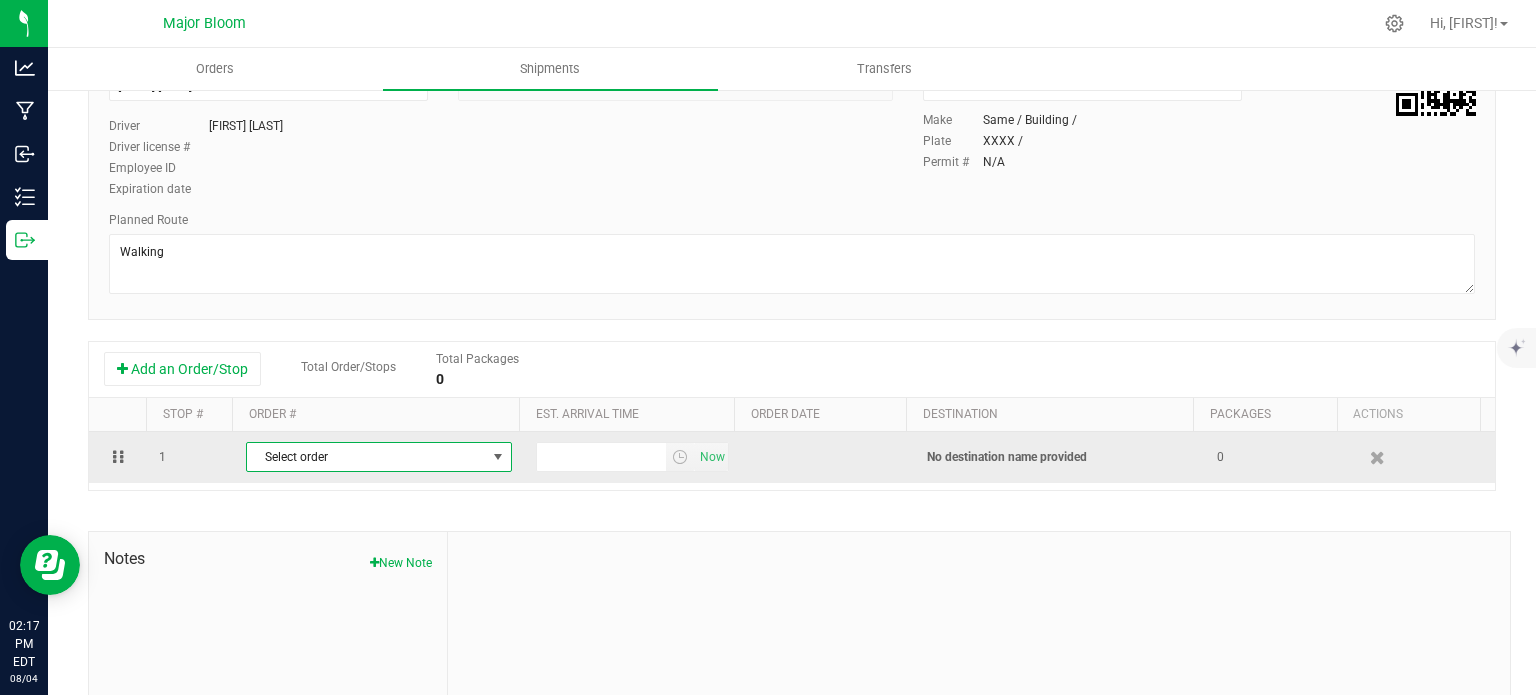 click on "Select order" at bounding box center (366, 457) 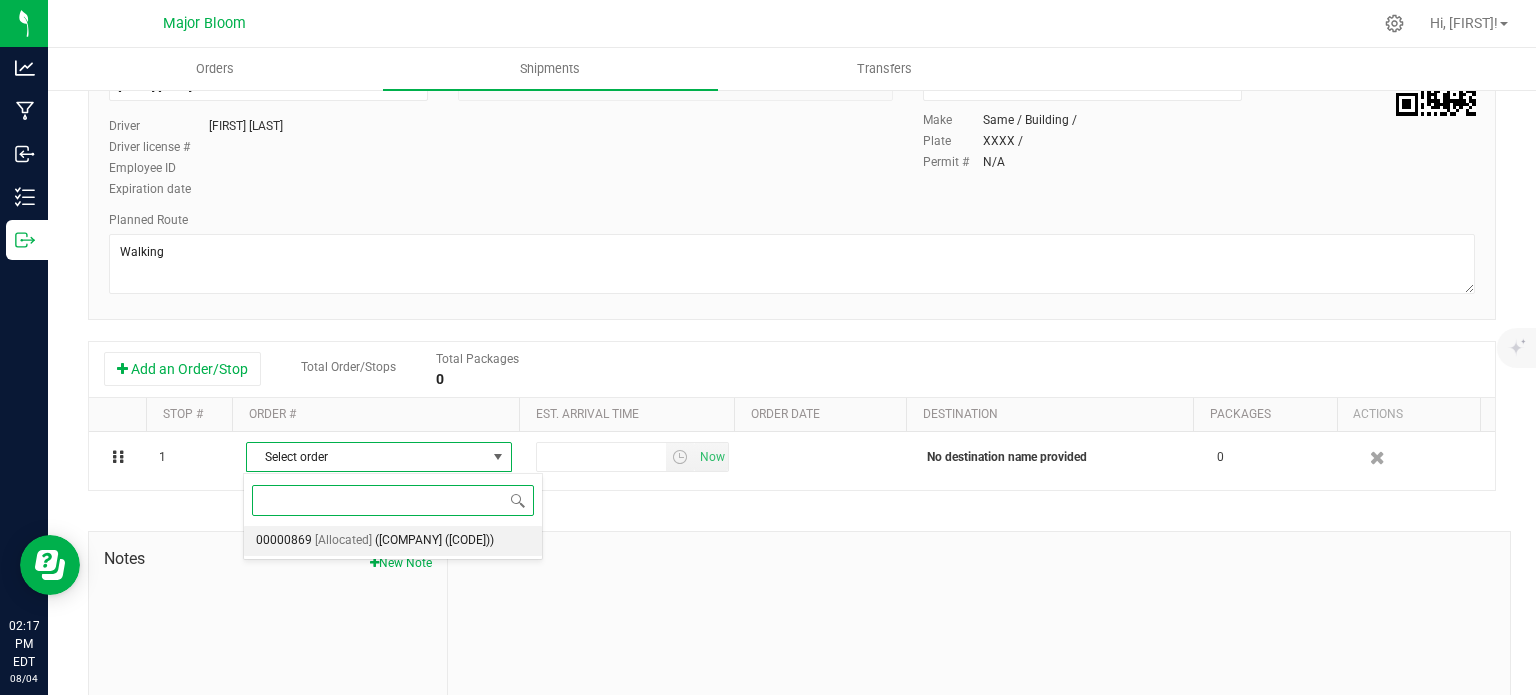 click on "(Major Bloom, LLC (MR283033))" at bounding box center (434, 541) 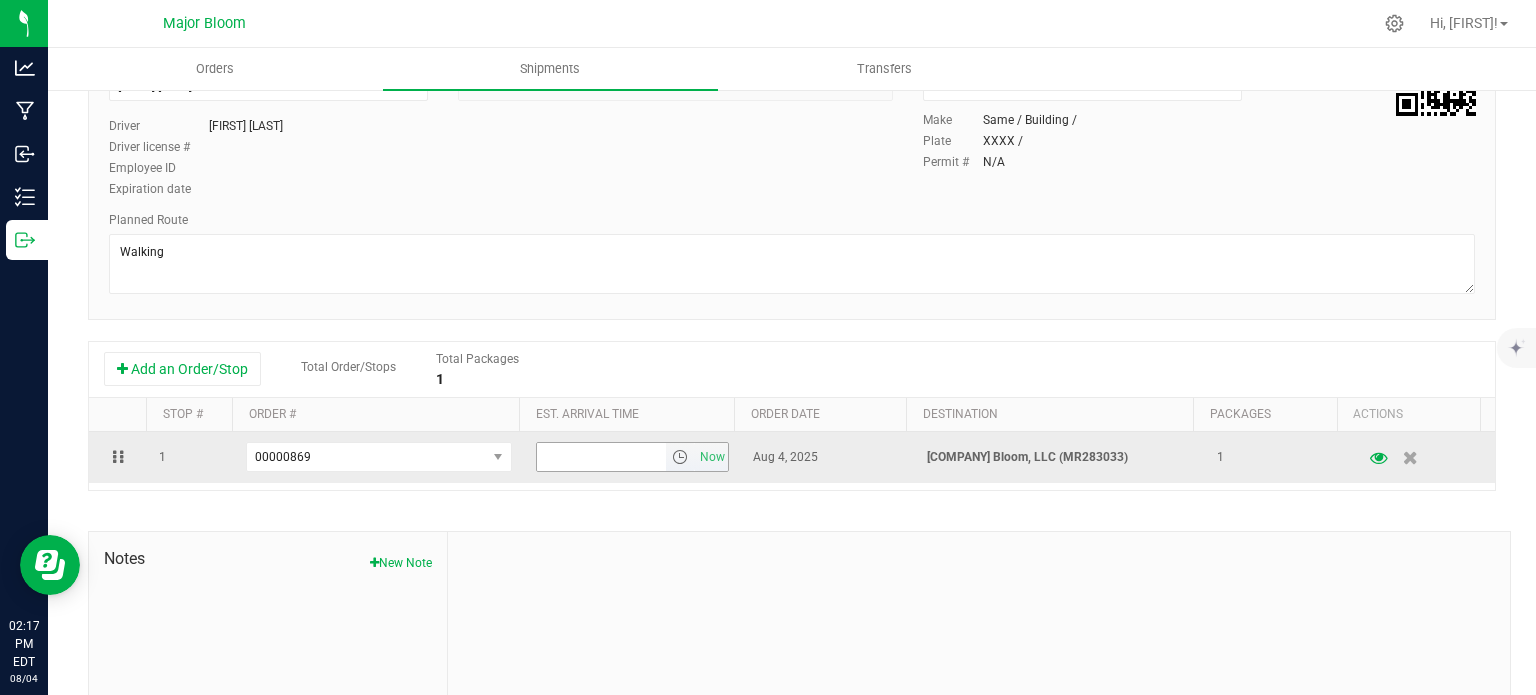 click at bounding box center (680, 457) 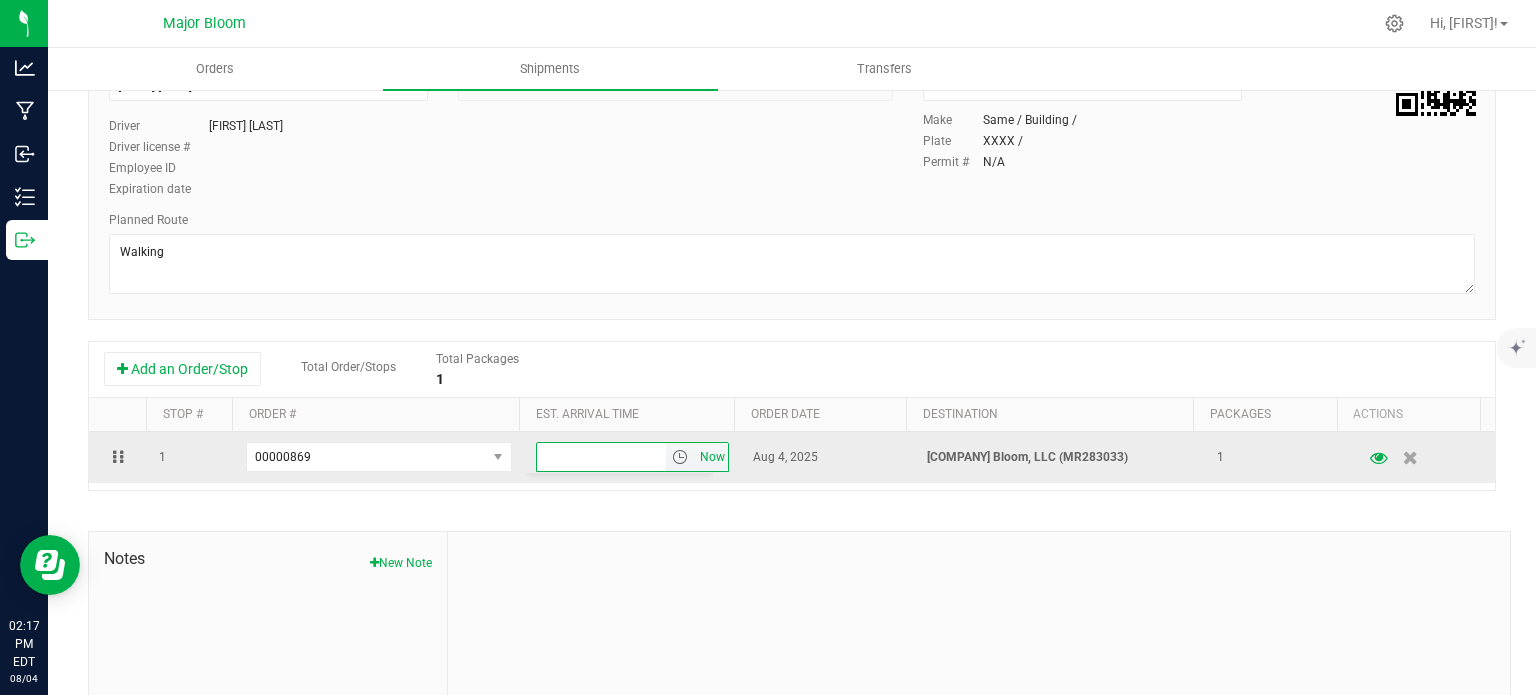 click on "Now" at bounding box center (713, 457) 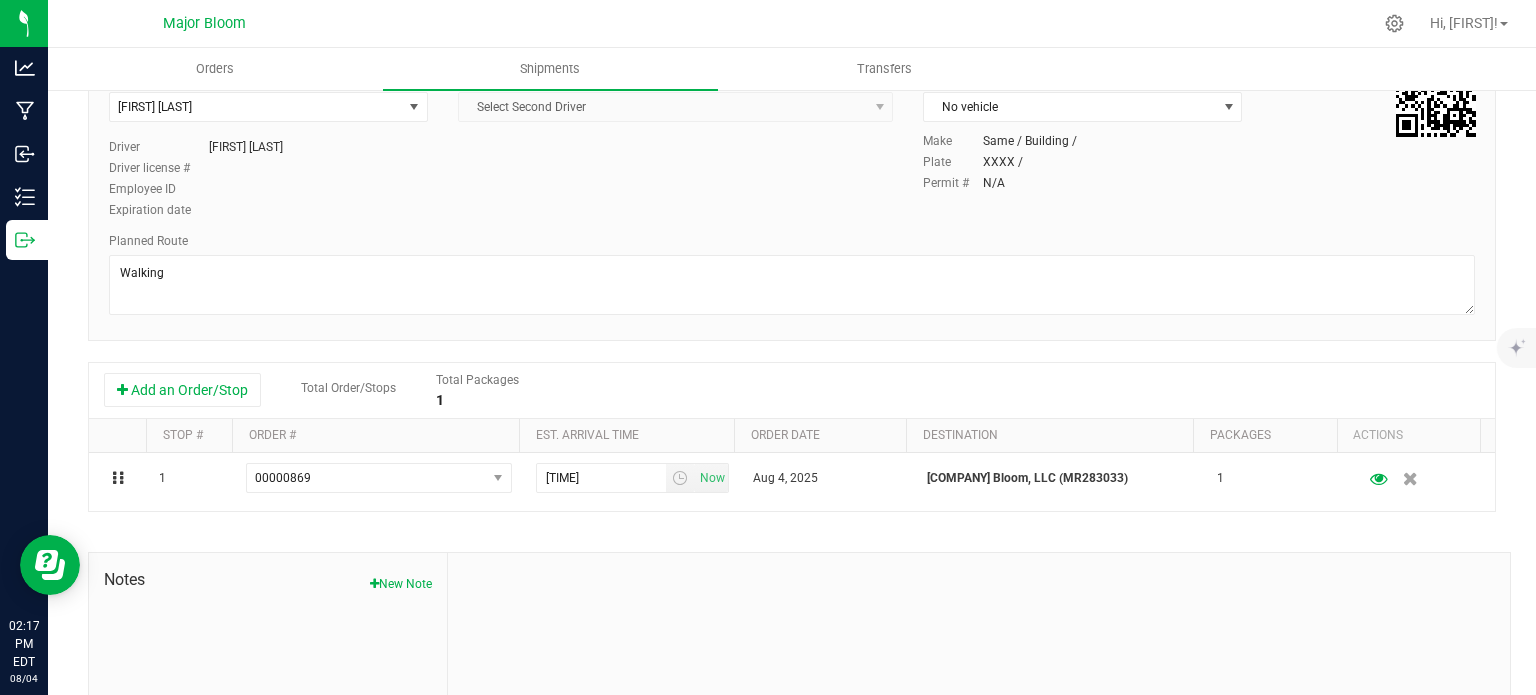 scroll, scrollTop: 0, scrollLeft: 0, axis: both 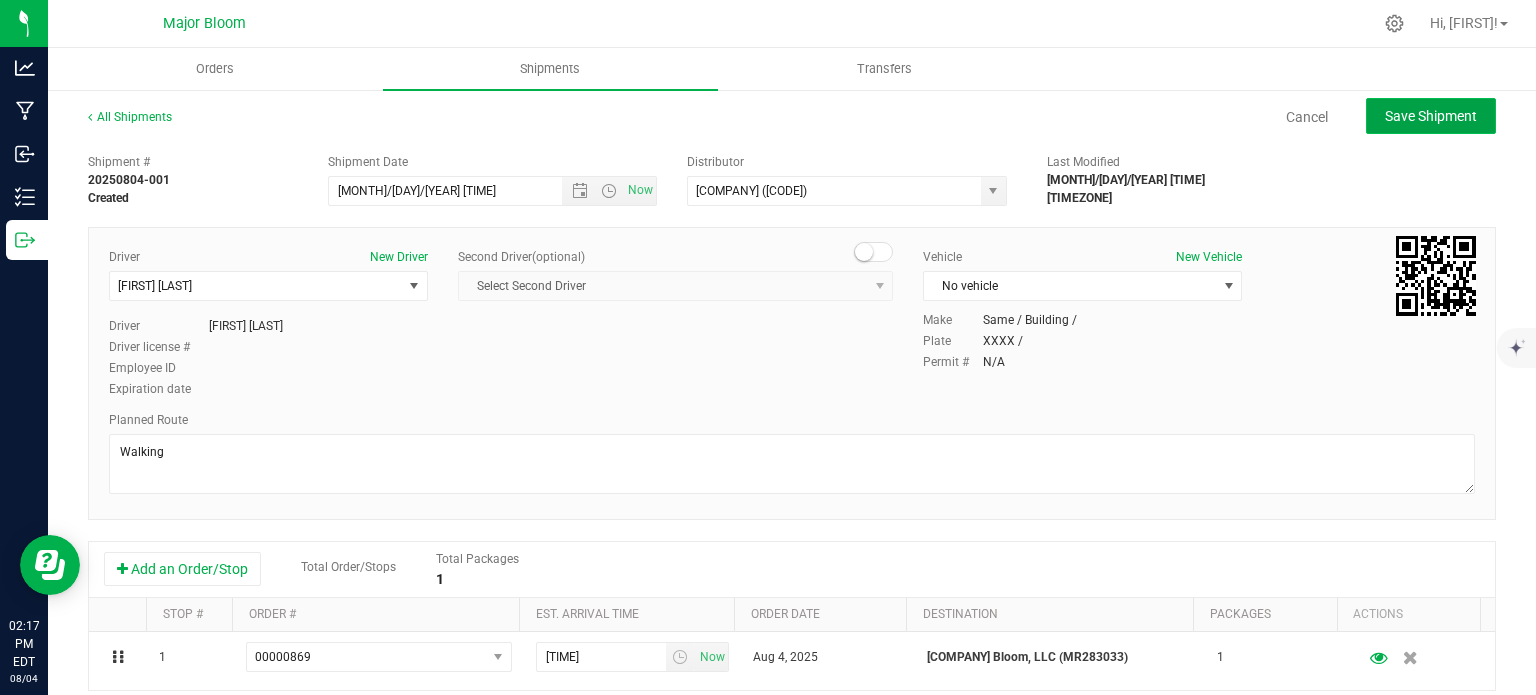 click on "Save Shipment" 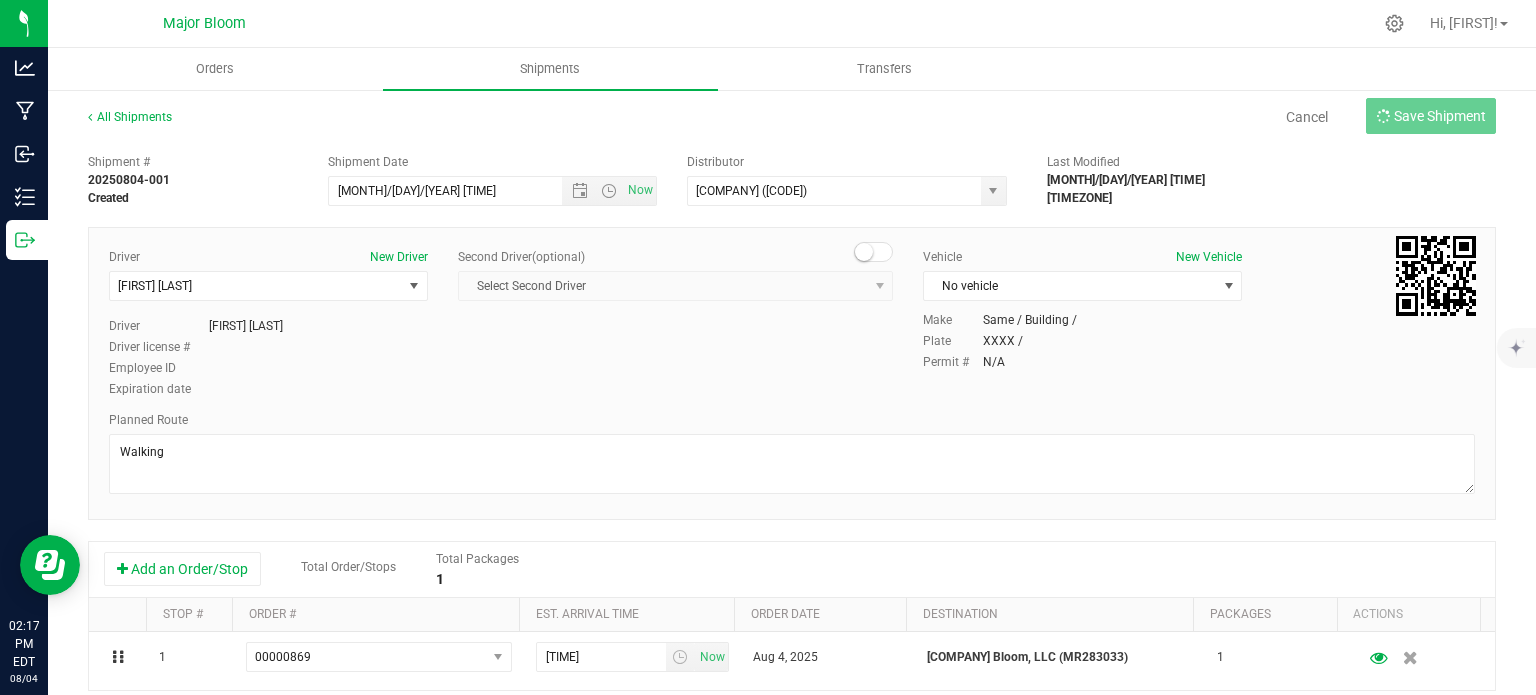 type on "8/4/2025 6:16 PM" 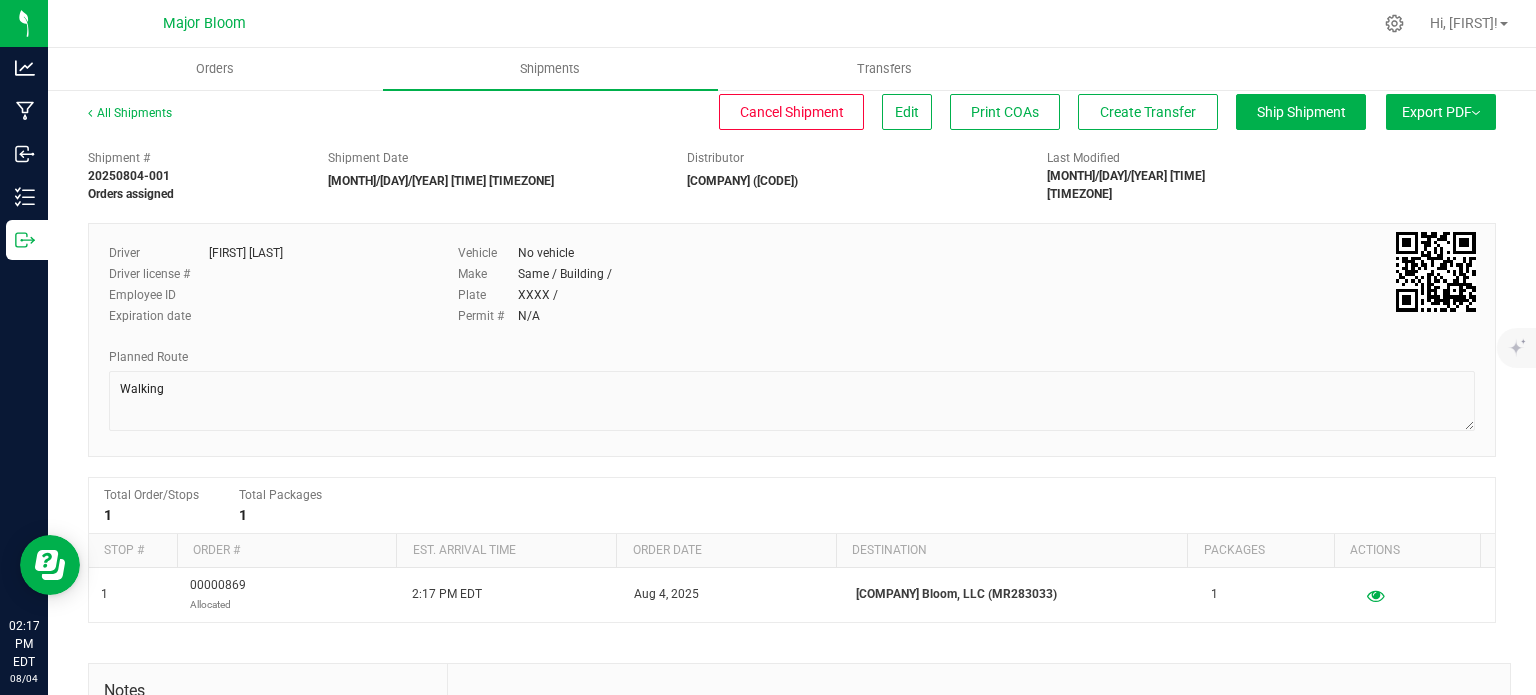 scroll, scrollTop: 0, scrollLeft: 0, axis: both 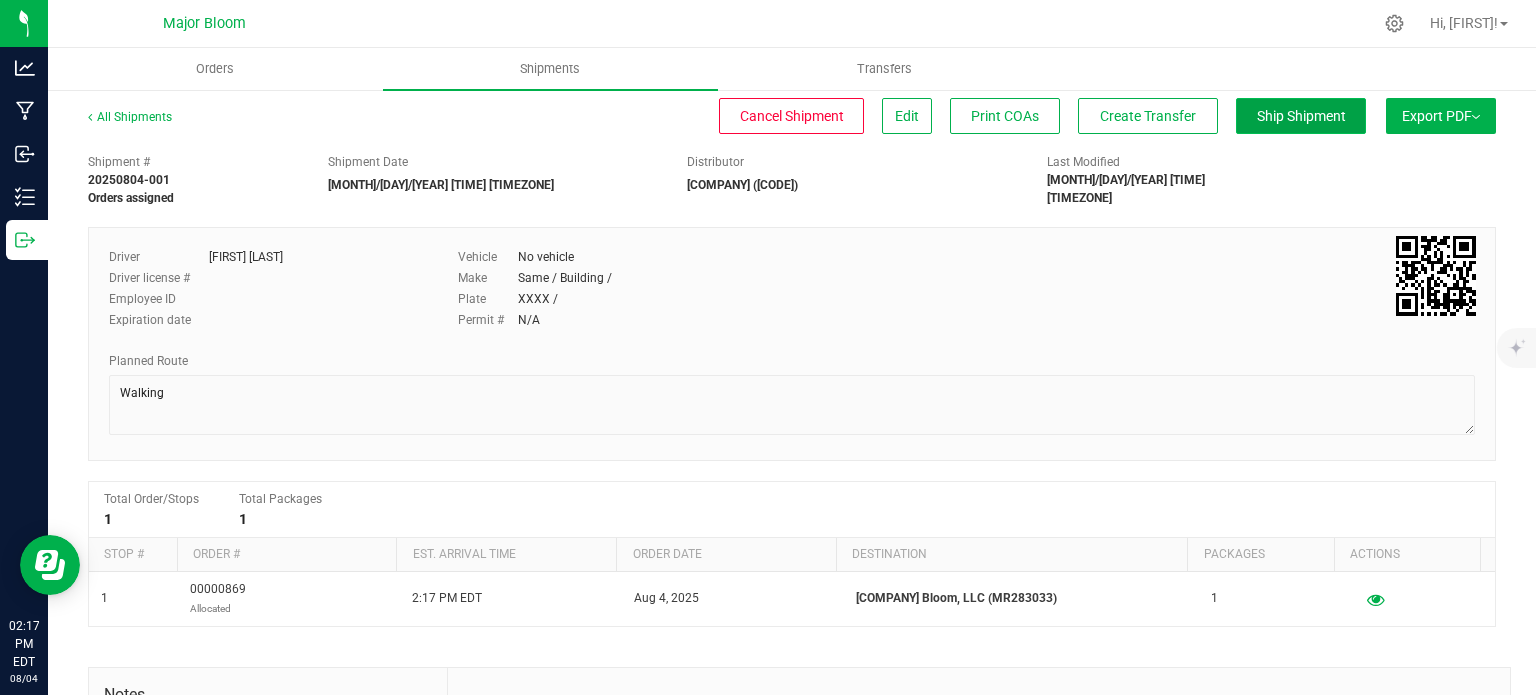 click on "Ship Shipment" at bounding box center (1301, 116) 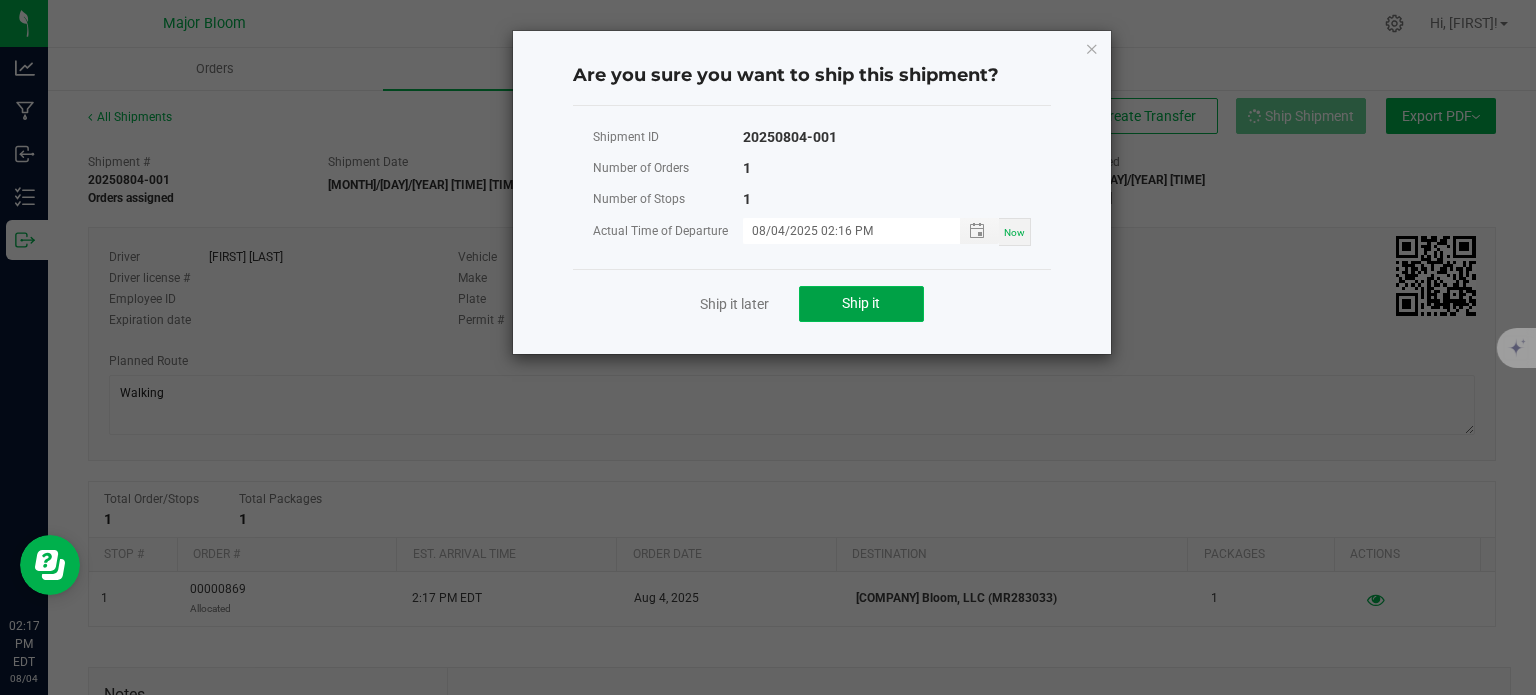 click on "Ship it" 